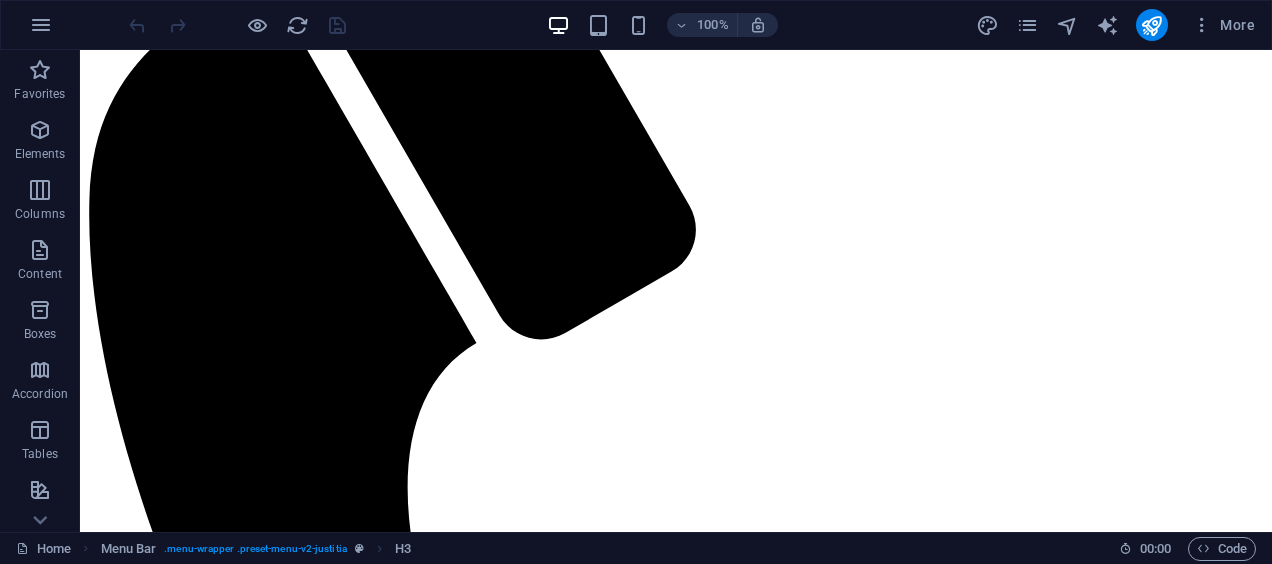 scroll, scrollTop: 643, scrollLeft: 0, axis: vertical 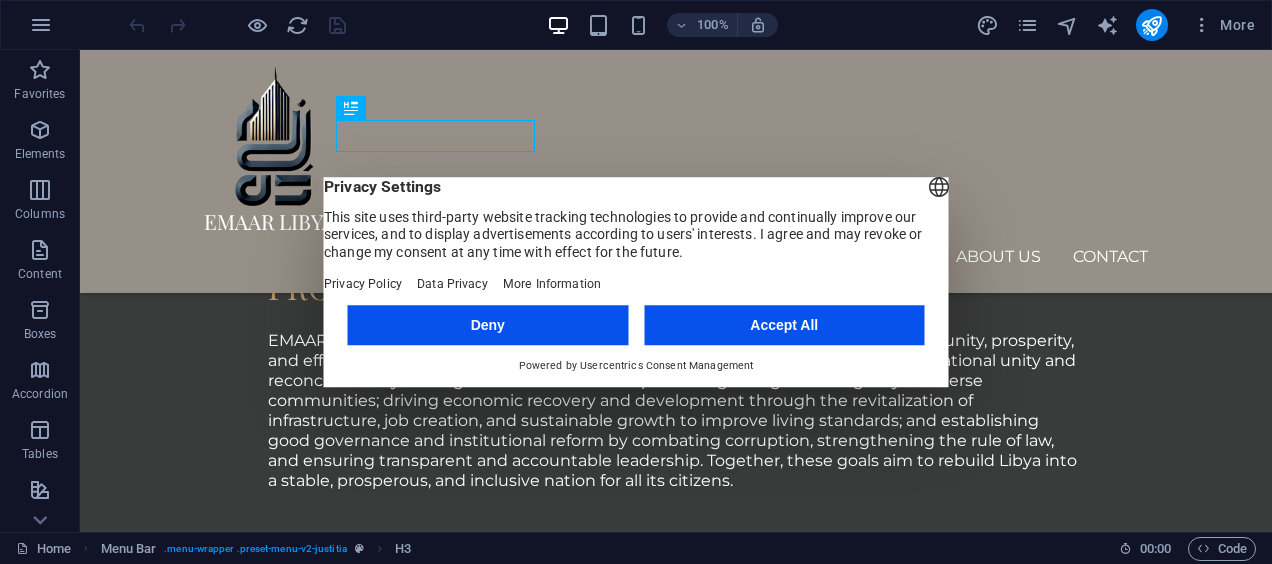 click on "Accept All" at bounding box center [784, 325] 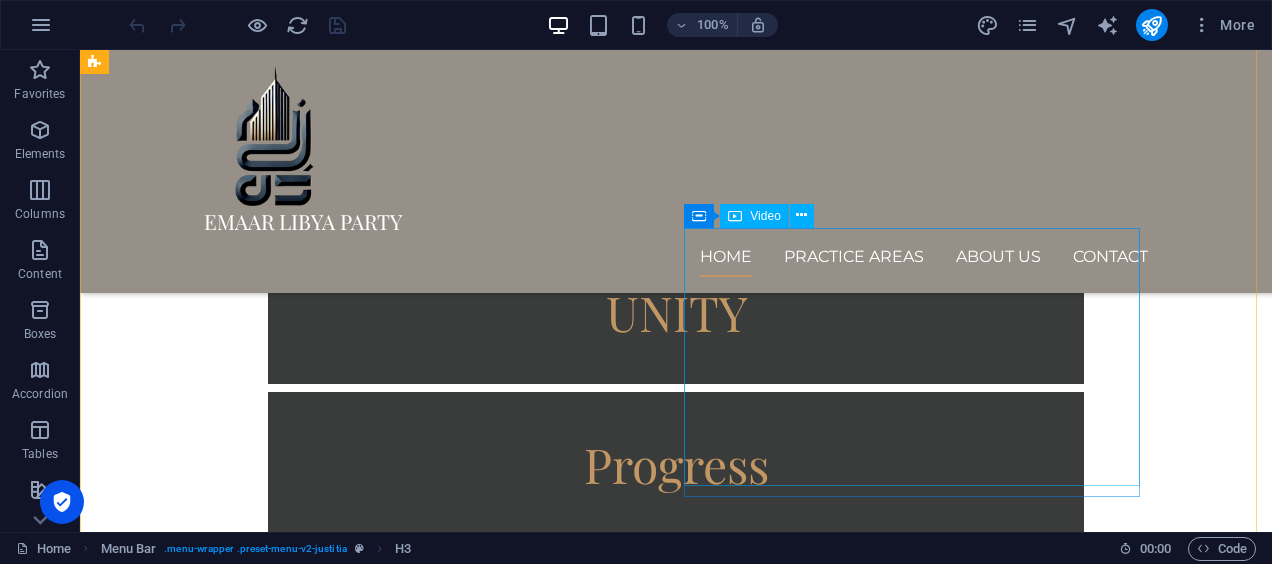 scroll, scrollTop: 2662, scrollLeft: 0, axis: vertical 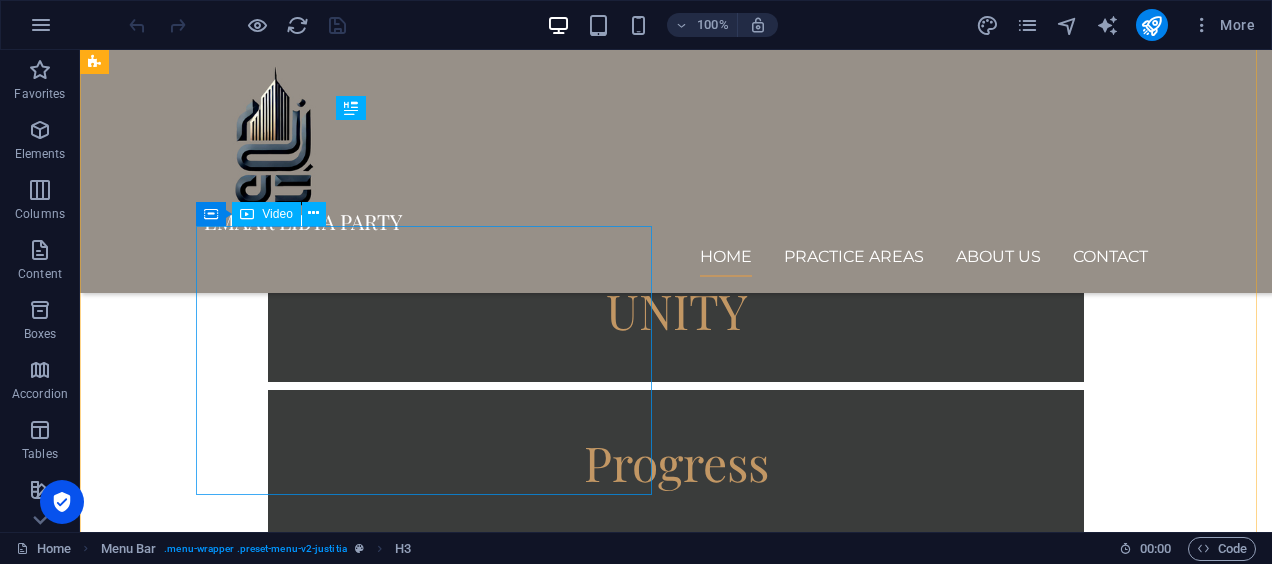 click at bounding box center [324, 2931] 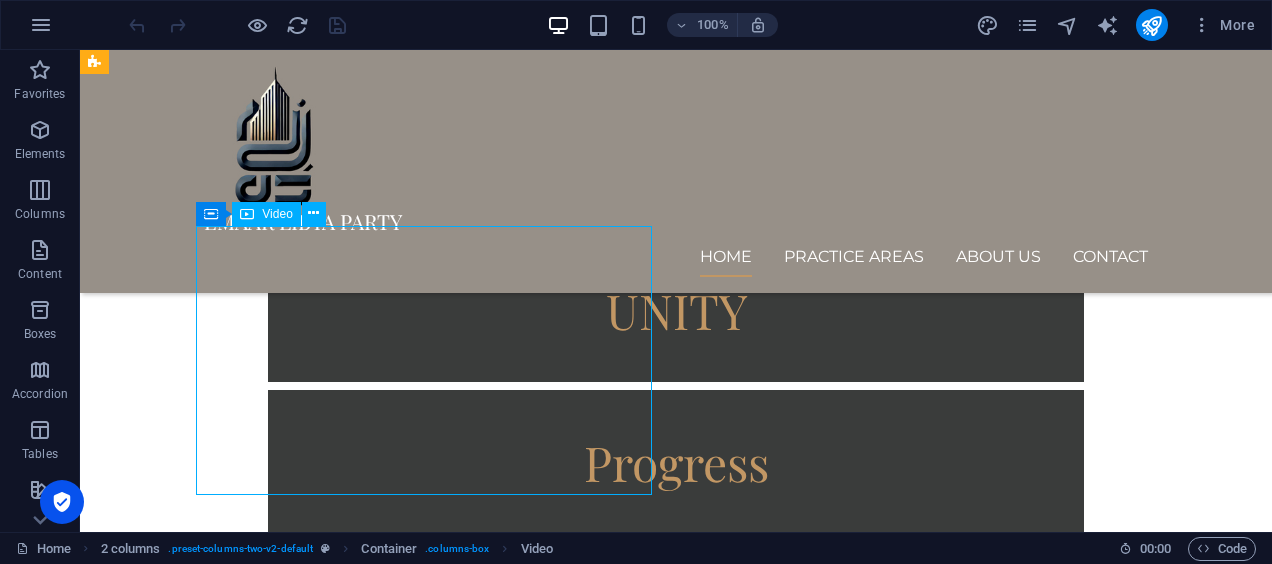 click at bounding box center [324, 2931] 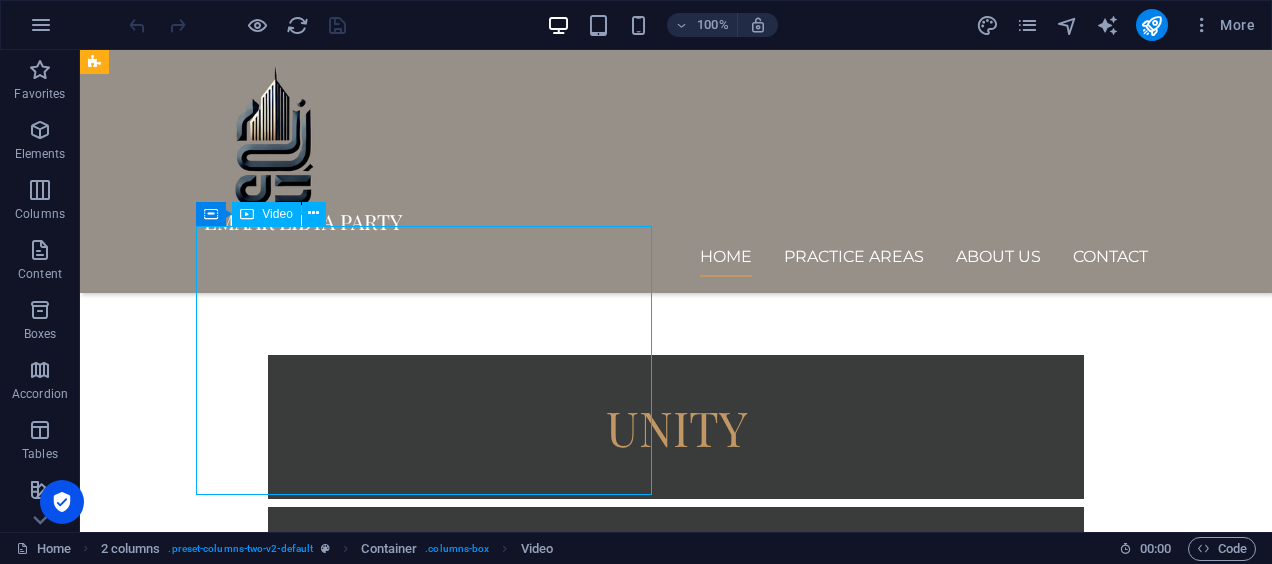 select on "%" 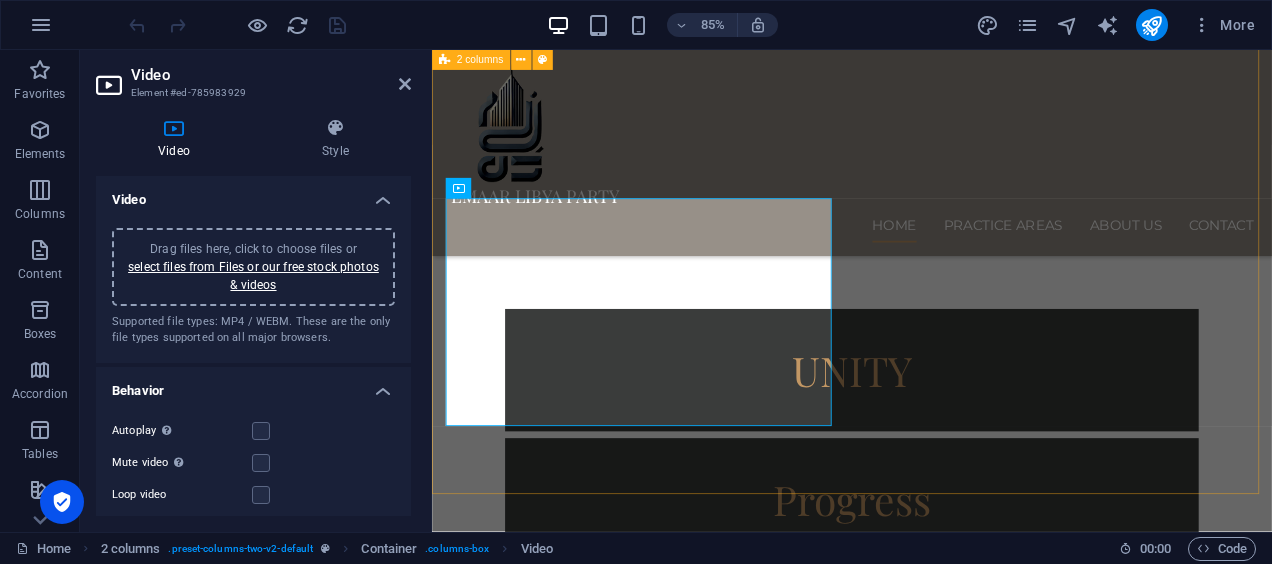 scroll, scrollTop: 2808, scrollLeft: 0, axis: vertical 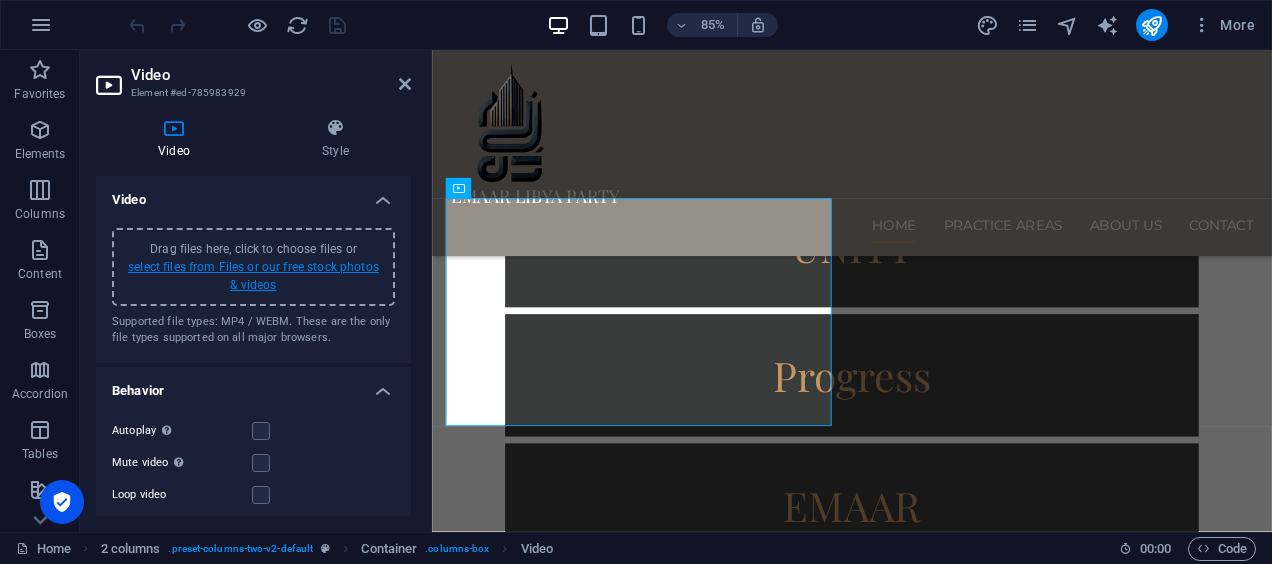 click on "select files from Files or our free stock photos & videos" at bounding box center (253, 276) 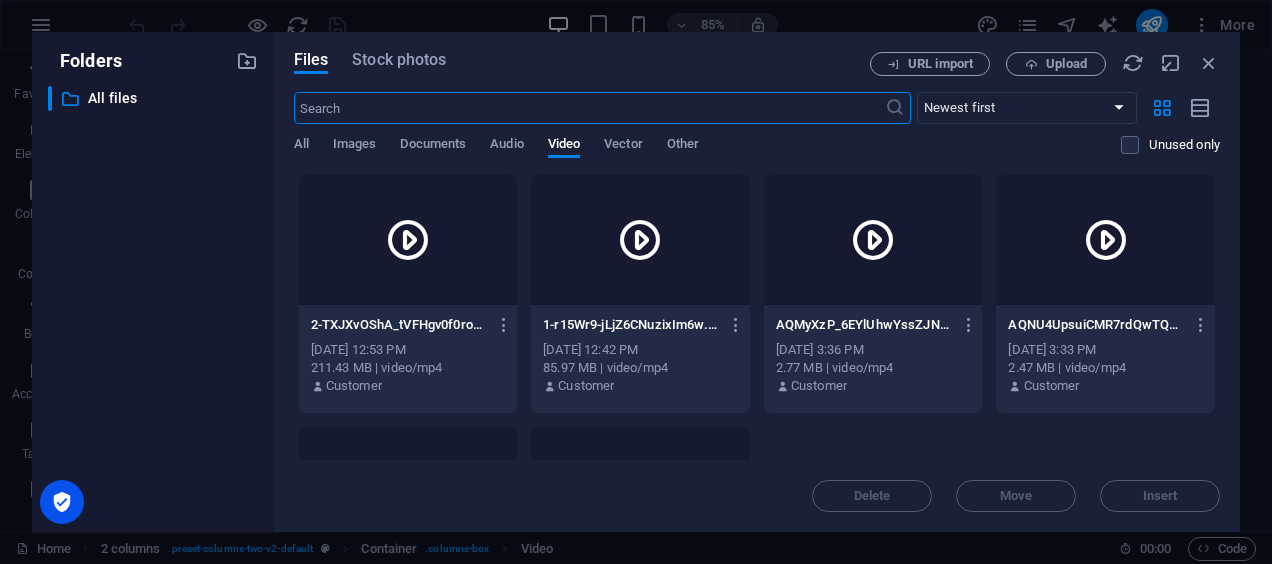 scroll, scrollTop: 3072, scrollLeft: 0, axis: vertical 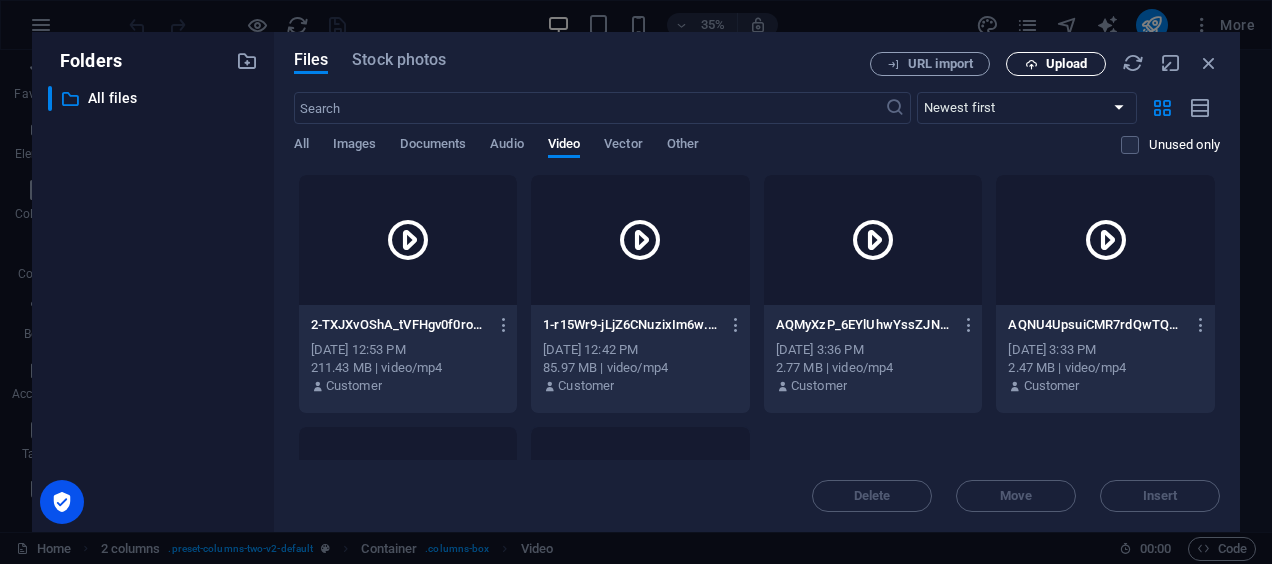 click on "Upload" at bounding box center (1056, 64) 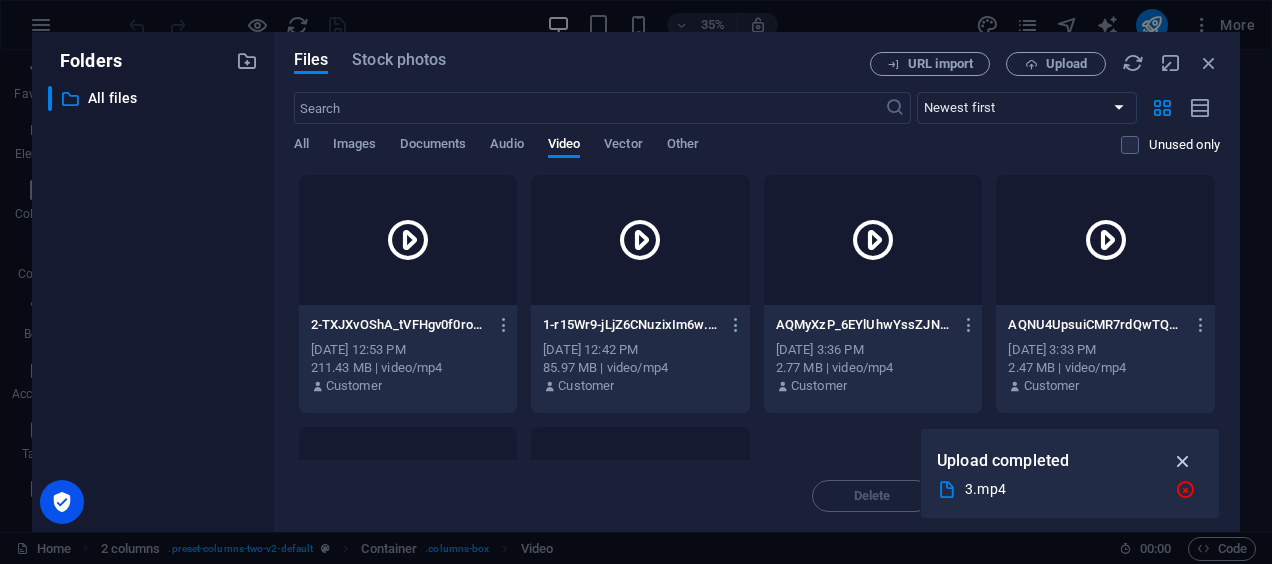 click at bounding box center (1183, 461) 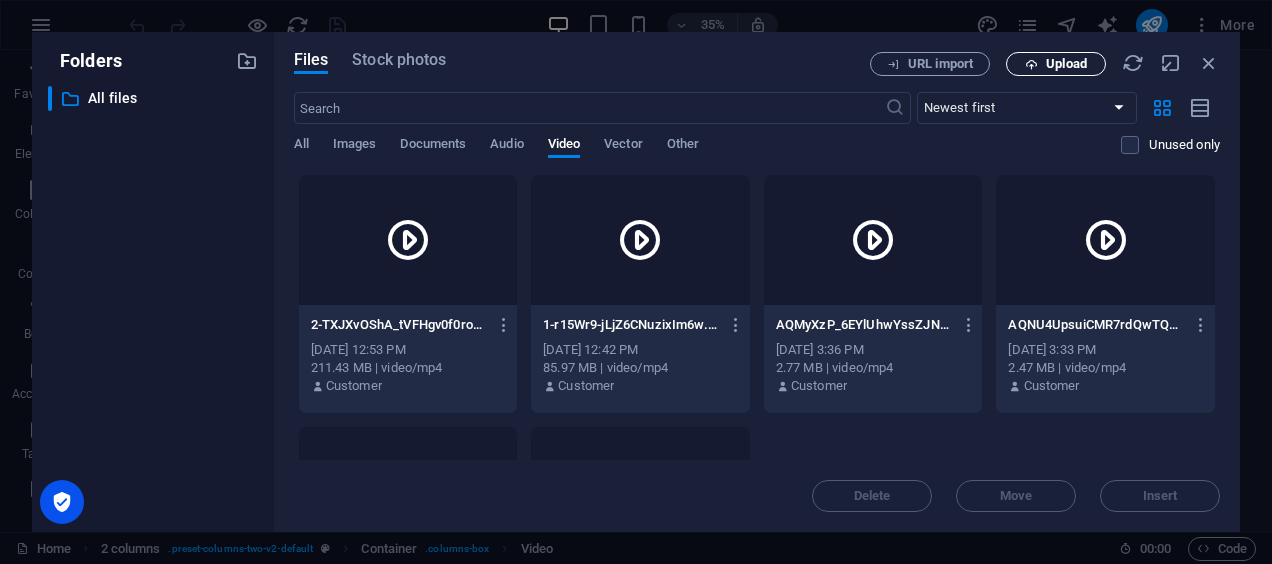 click on "Upload" at bounding box center (1056, 64) 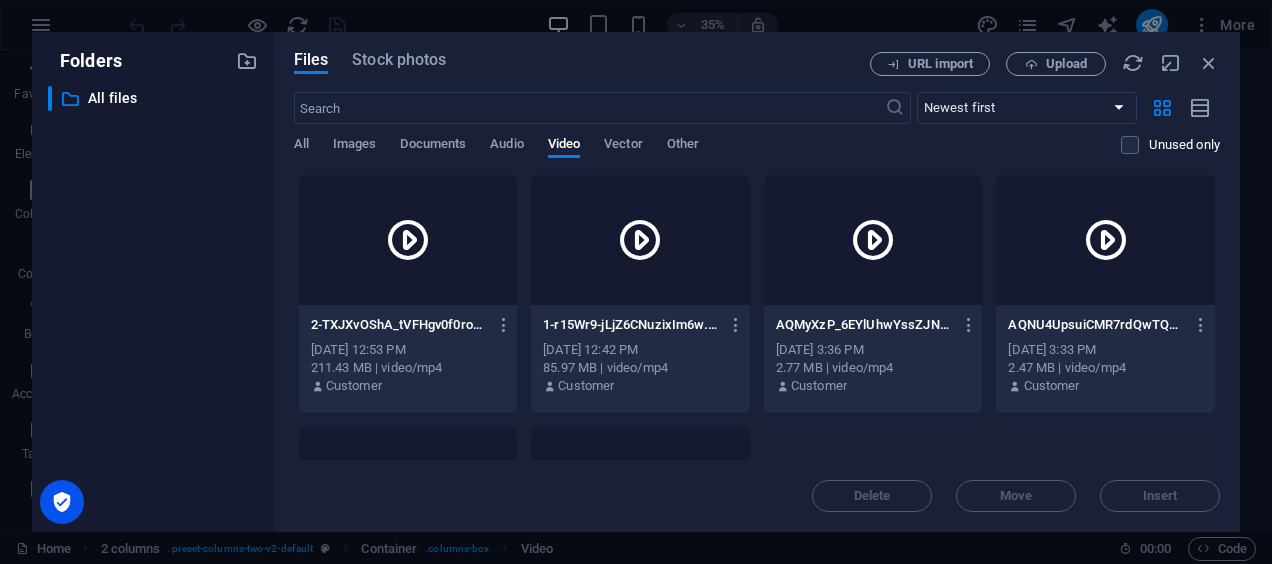 scroll, scrollTop: 206, scrollLeft: 0, axis: vertical 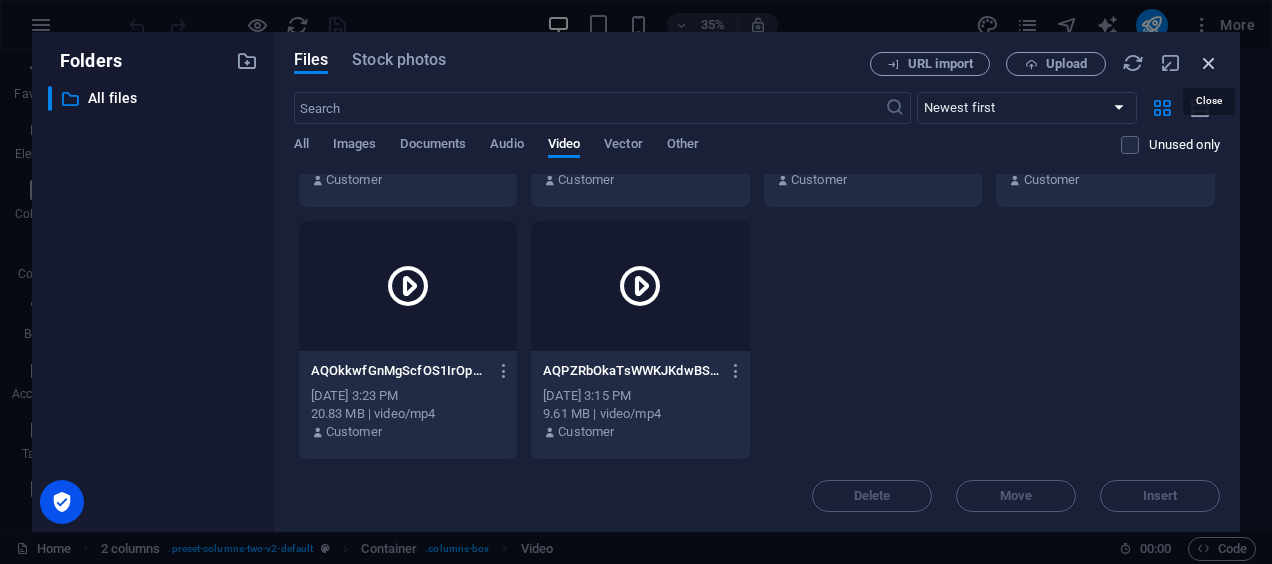 click at bounding box center [1209, 63] 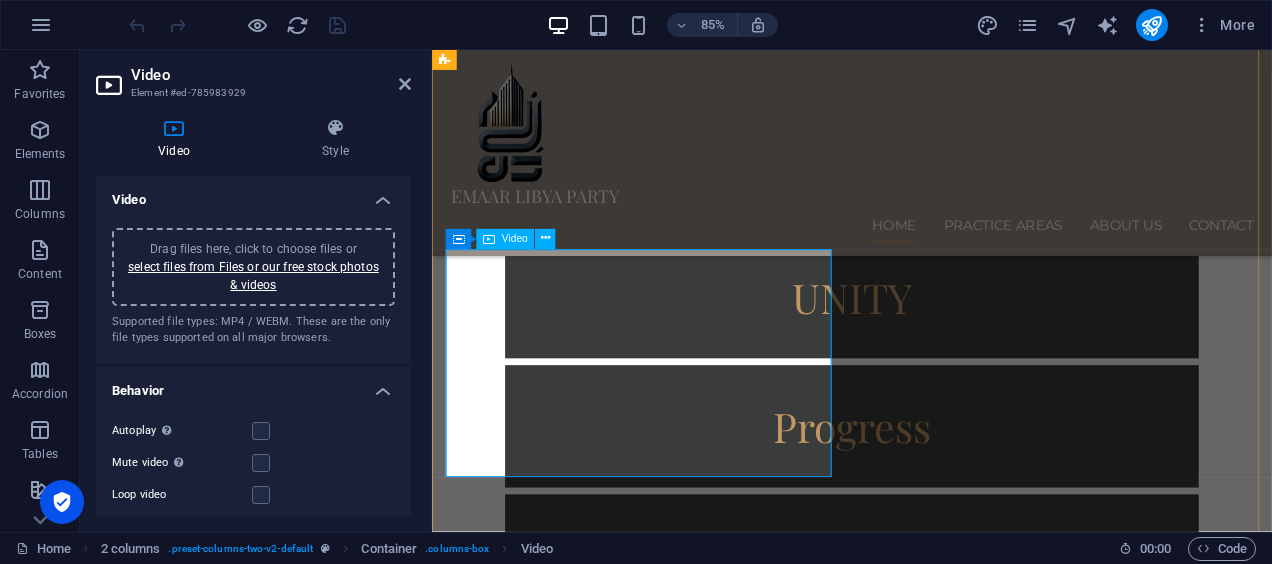 scroll, scrollTop: 2752, scrollLeft: 0, axis: vertical 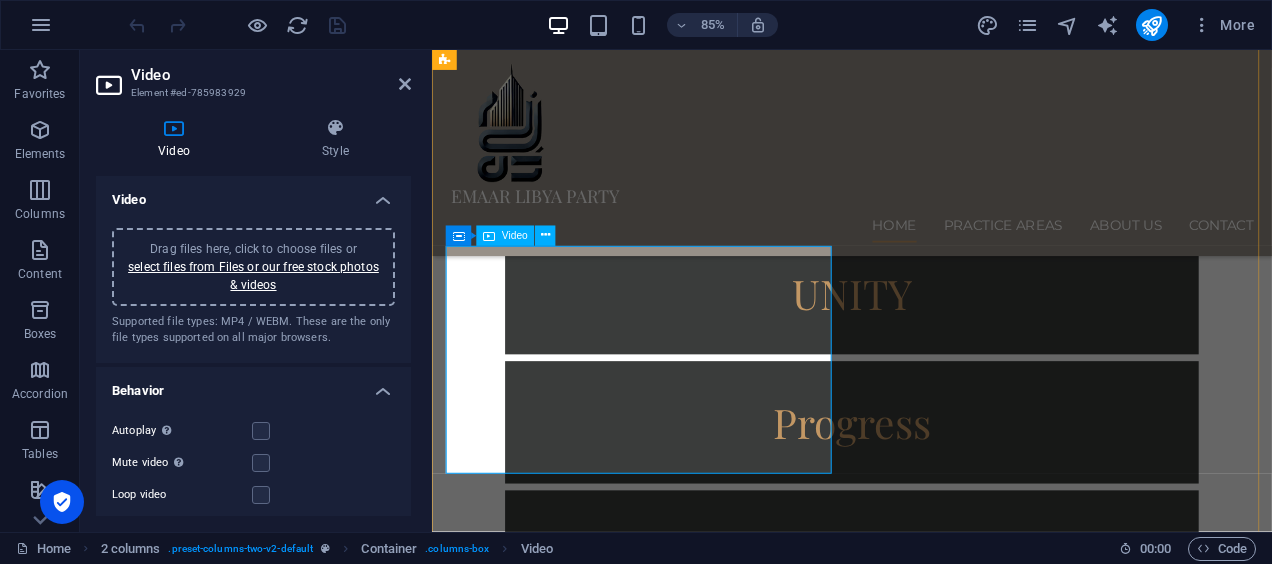 click at bounding box center [676, 2958] 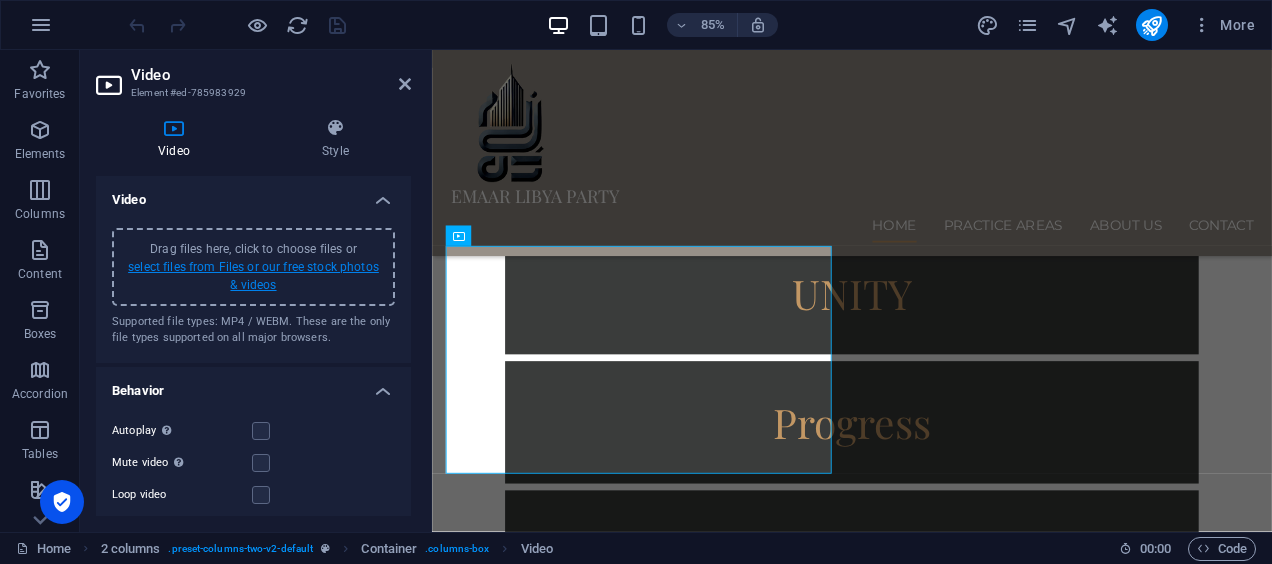 click on "select files from Files or our free stock photos & videos" at bounding box center [253, 276] 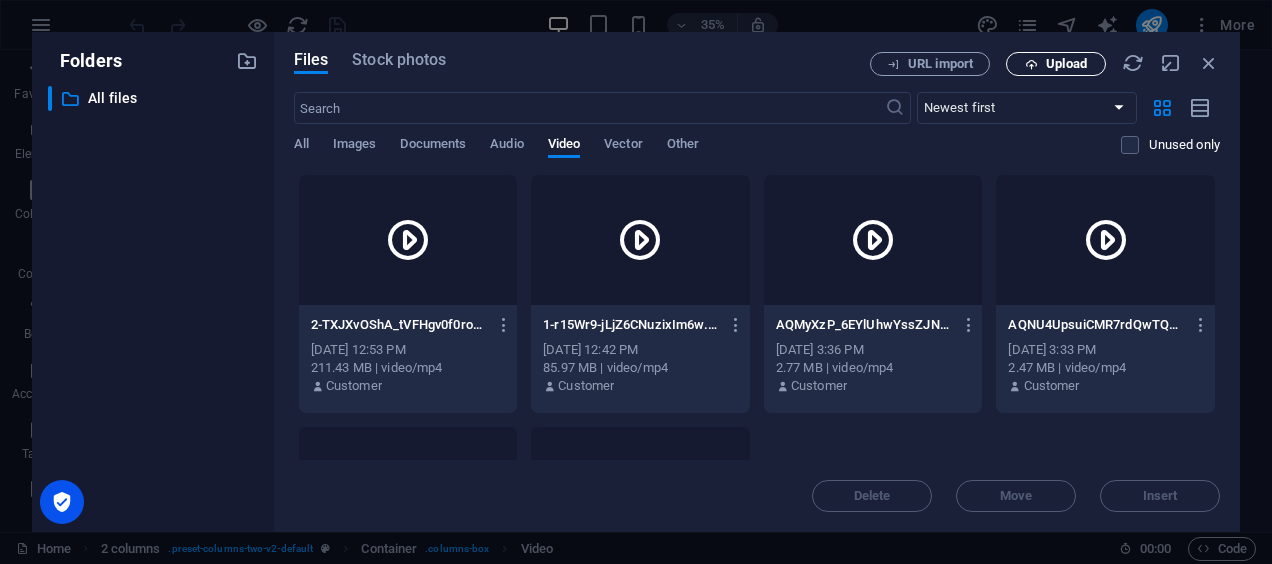 click at bounding box center [1031, 64] 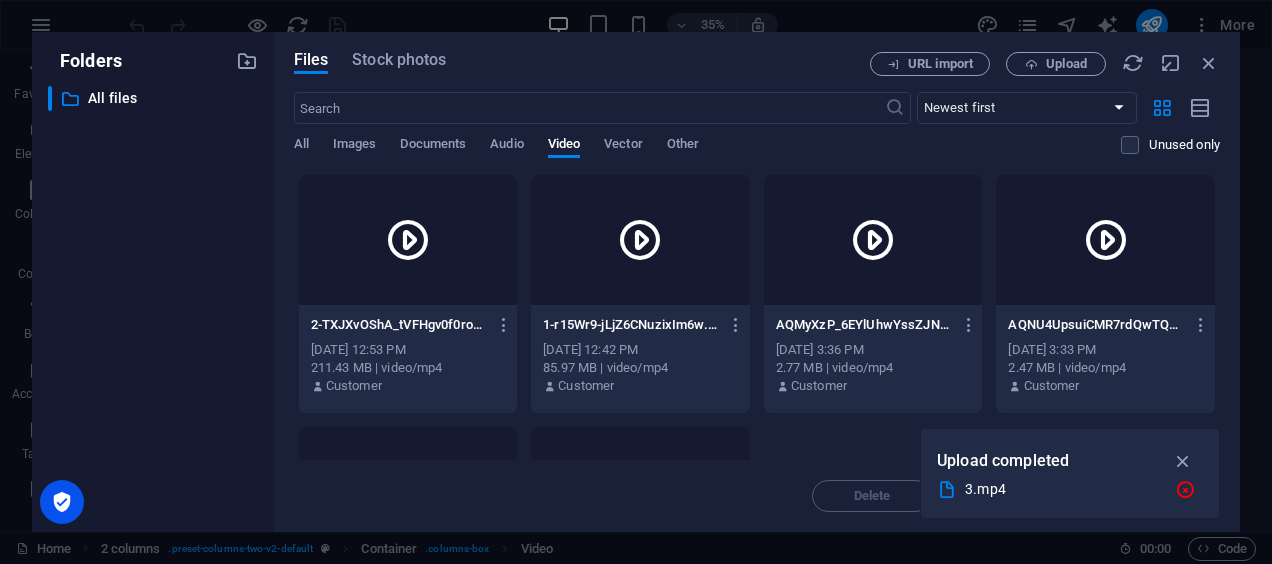 click on "Files Stock photos URL import Upload ​ Newest first Oldest first Name (A-Z) Name (Z-A) Size (0-9) Size (9-0) Resolution (0-9) Resolution (9-0) All Images Documents Audio Video Vector Other Unused only Drop files here to upload them instantly 2-TXJXvOShA_tVFHgv0f0row.mp4 2-TXJXvOShA_tVFHgv0f0row.mp4 [DATE] 12:53 PM 211.43 MB | video/mp4 Customer 1-r15Wr9-jLjZ6CNuzixIm6w.mp4 1-r15Wr9-jLjZ6CNuzixIm6w.mp4 [DATE] 12:42 PM 85.97 MB | video/mp4 Customer AQMyXzP_6EYlUhwYssZJNeQN36TGf_sBBY9xSMombVt2OGN5UaONR8YT8sIRXlN1zXB5O8aGv7CeVCNnov3M79Ls.mp4 AQMyXzP_6EYlUhwYssZJNeQN36TGf_sBBY9xSMombVt2OGN5UaONR8YT8sIRXlN1zXB5O8aGv7CeVCNnov3M79Ls.mp4 [DATE] 3:36 PM 2.77 MB | video/mp4 Customer AQNU4UpsuiCMR7rdQwTQo_T1E1U4gYGWGIUZ5vflSLA6sg12jRD1HEZtq4P8DWuVI57TKC2K8WJ_W1Er5pS23lMy.mp4 AQNU4UpsuiCMR7rdQwTQo_T1E1U4gYGWGIUZ5vflSLA6sg12jRD1HEZtq4P8DWuVI57TKC2K8WJ_W1Er5pS23lMy.mp4 [DATE] 3:33 PM 2.47 MB | video/mp4 Customer [DATE] 3:23 PM 20.83 MB | video/mp4 Customer [DATE] 3:15 PM 9.61 MB | video/mp4" at bounding box center [757, 282] 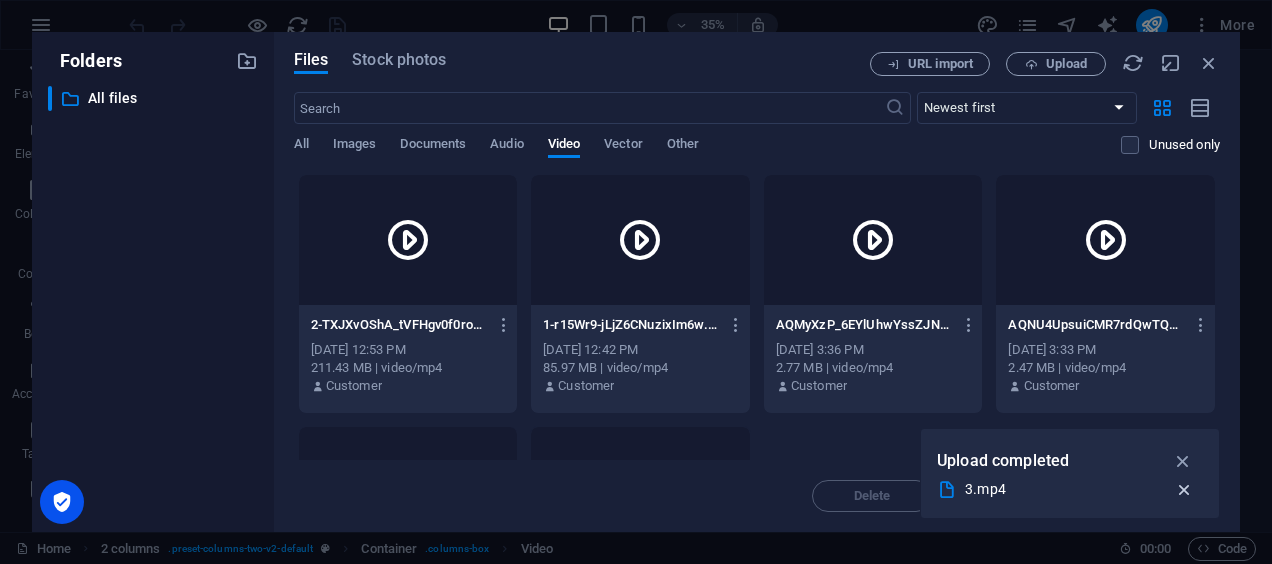 click at bounding box center [1184, 490] 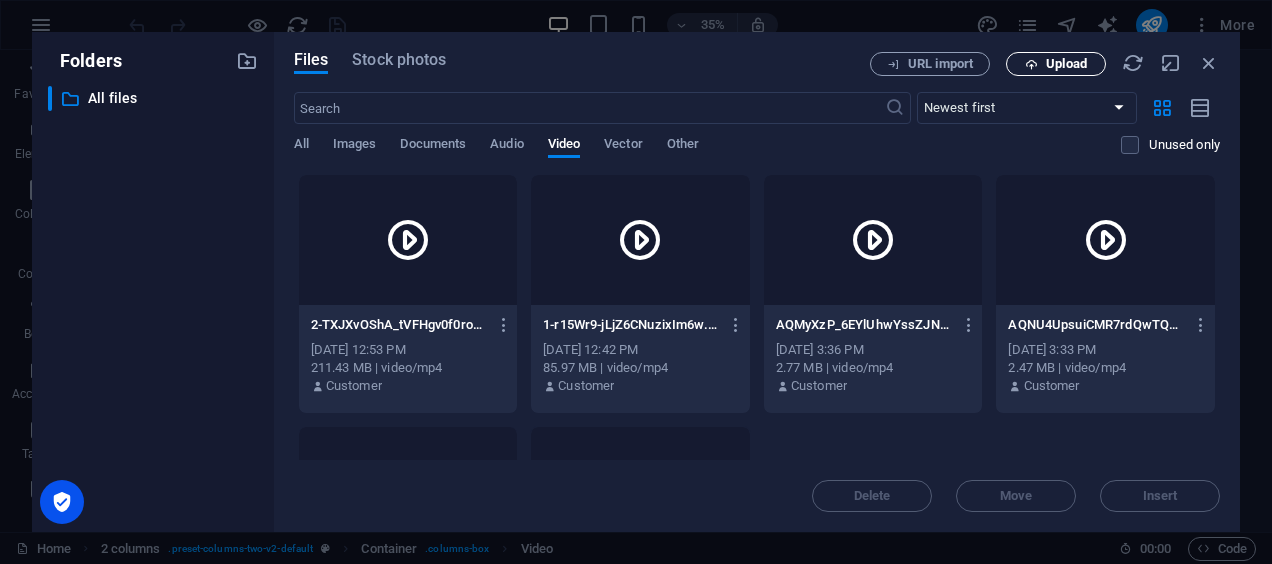 click on "Upload" at bounding box center [1066, 64] 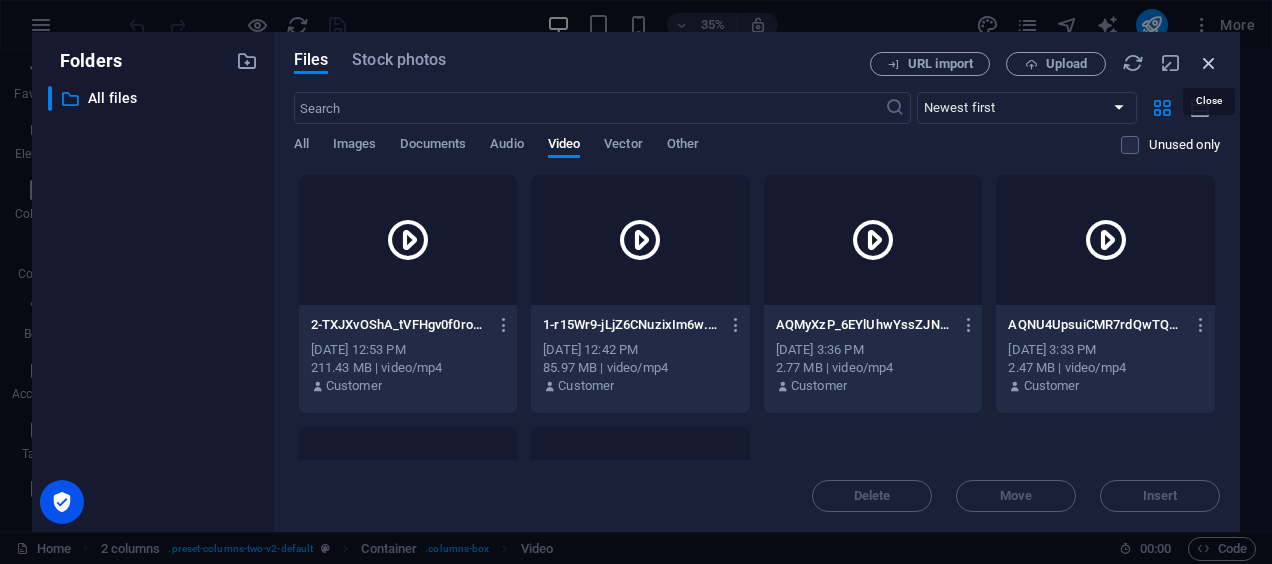 drag, startPoint x: 1212, startPoint y: 54, endPoint x: 708, endPoint y: 12, distance: 505.74698 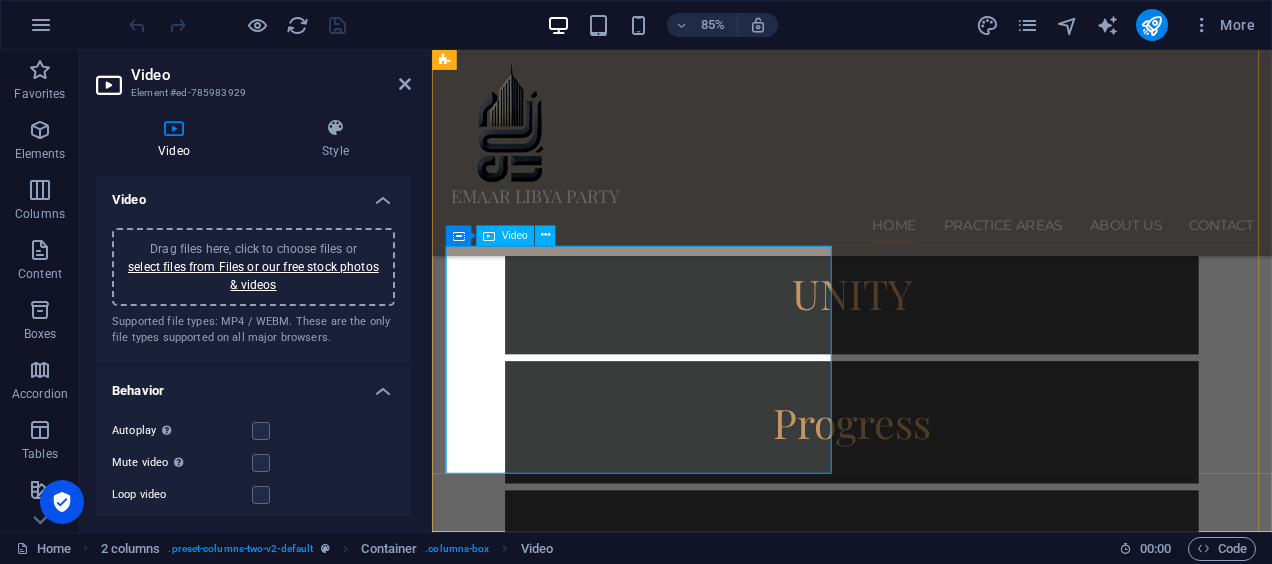 click at bounding box center (676, 2958) 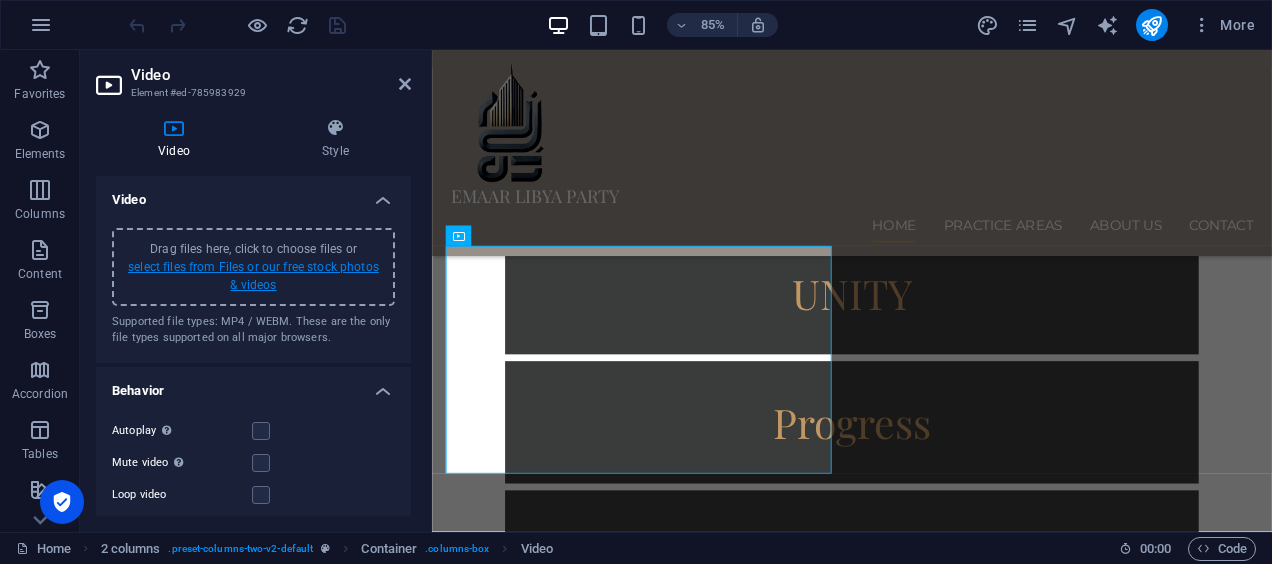 click on "select files from Files or our free stock photos & videos" at bounding box center [253, 276] 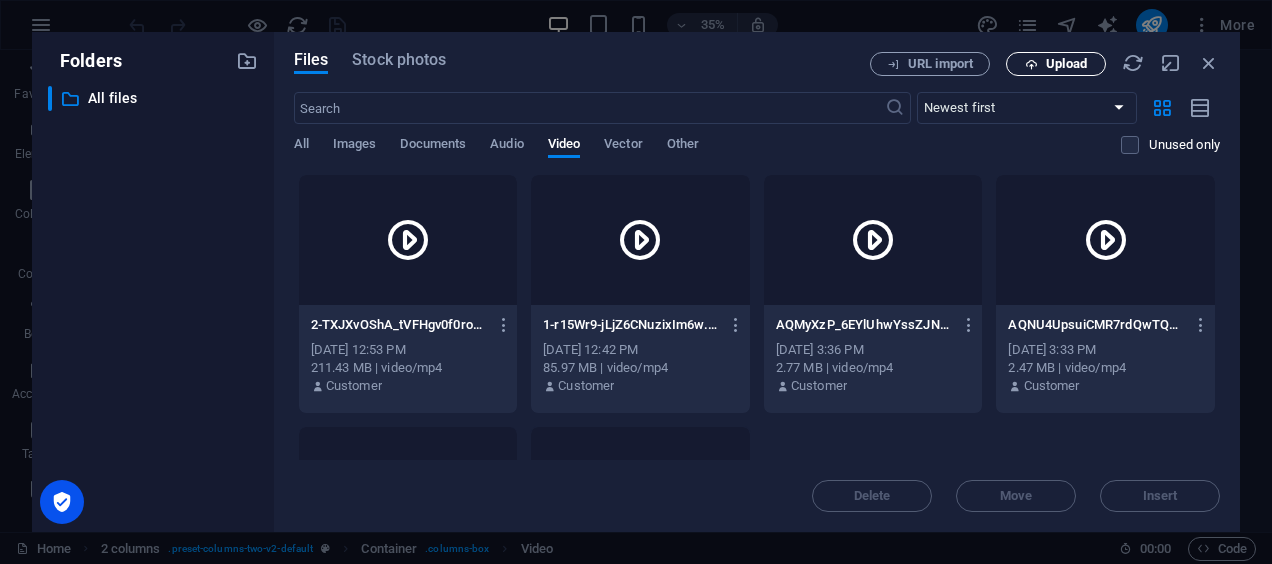 click on "Upload" at bounding box center (1066, 64) 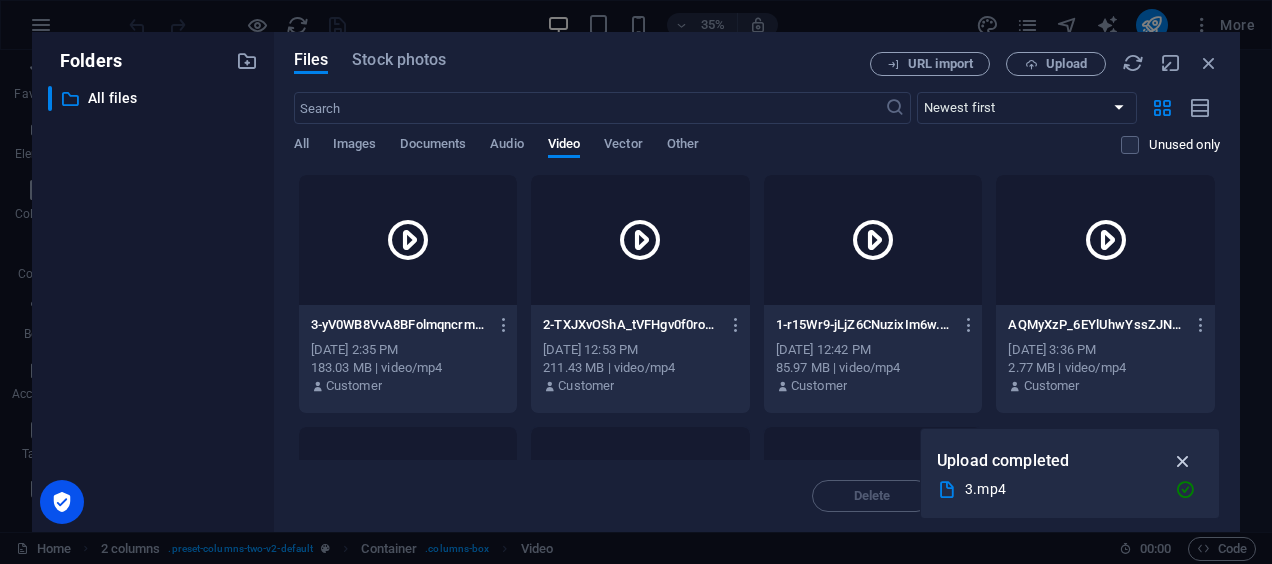click at bounding box center (1183, 461) 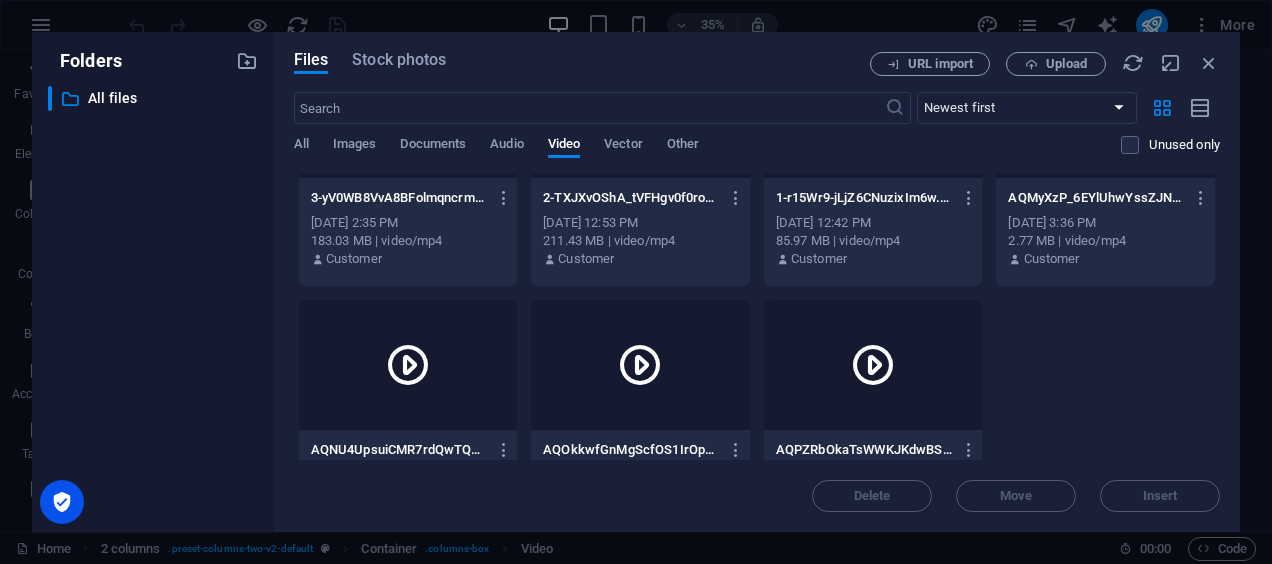 scroll, scrollTop: 0, scrollLeft: 0, axis: both 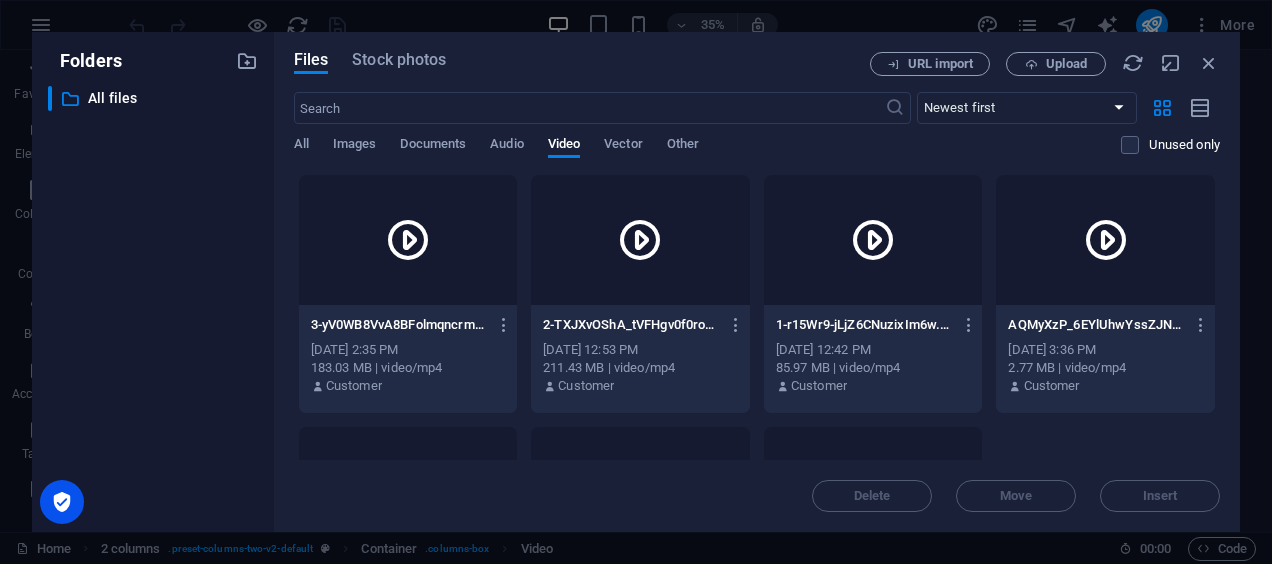 click at bounding box center (408, 240) 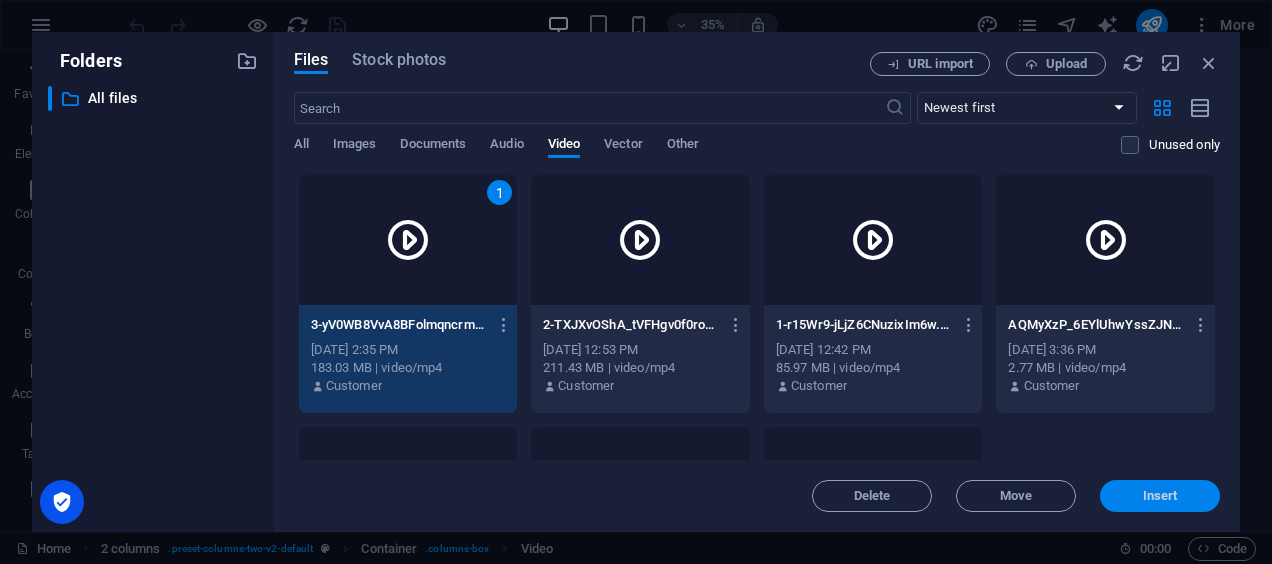 click on "Insert" at bounding box center [1160, 496] 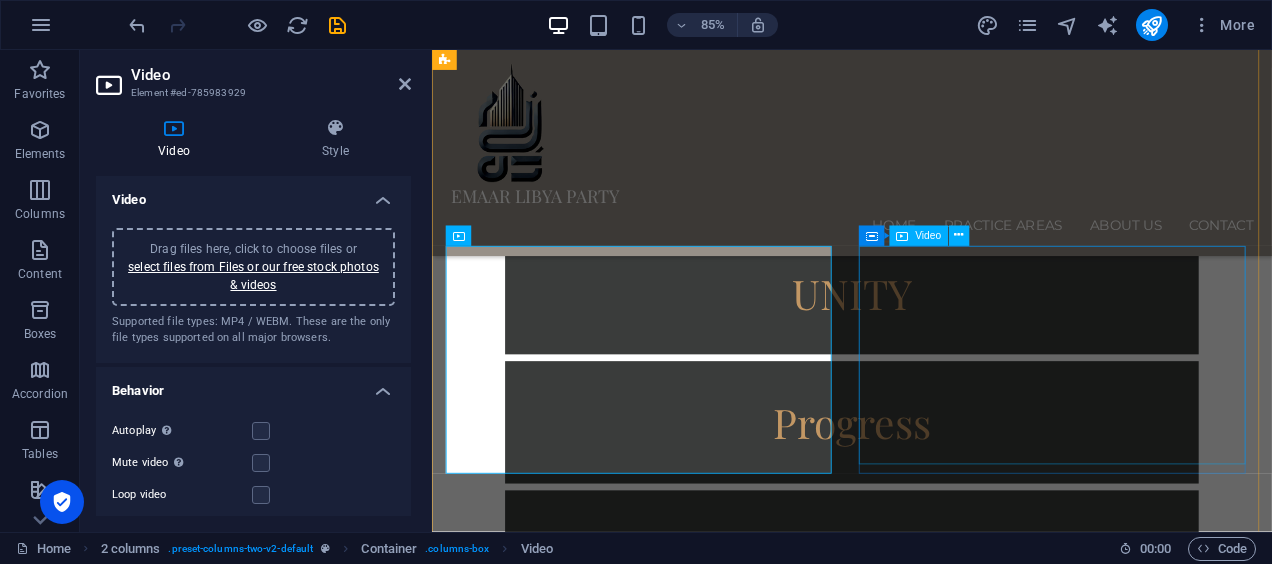 click at bounding box center [676, 3238] 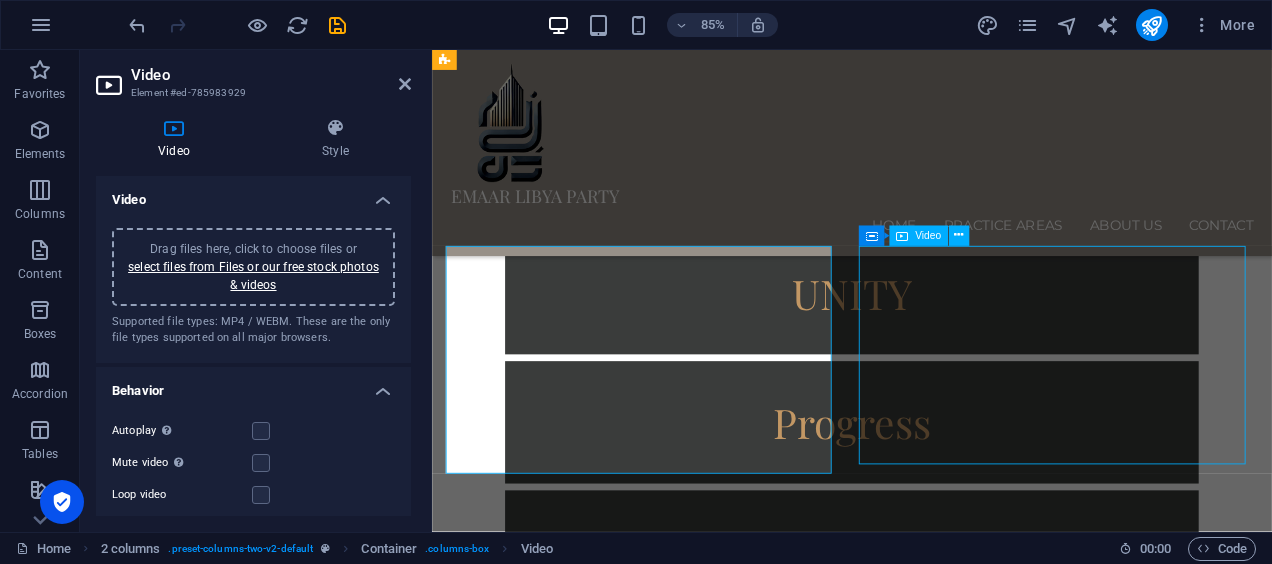 click at bounding box center [676, 3238] 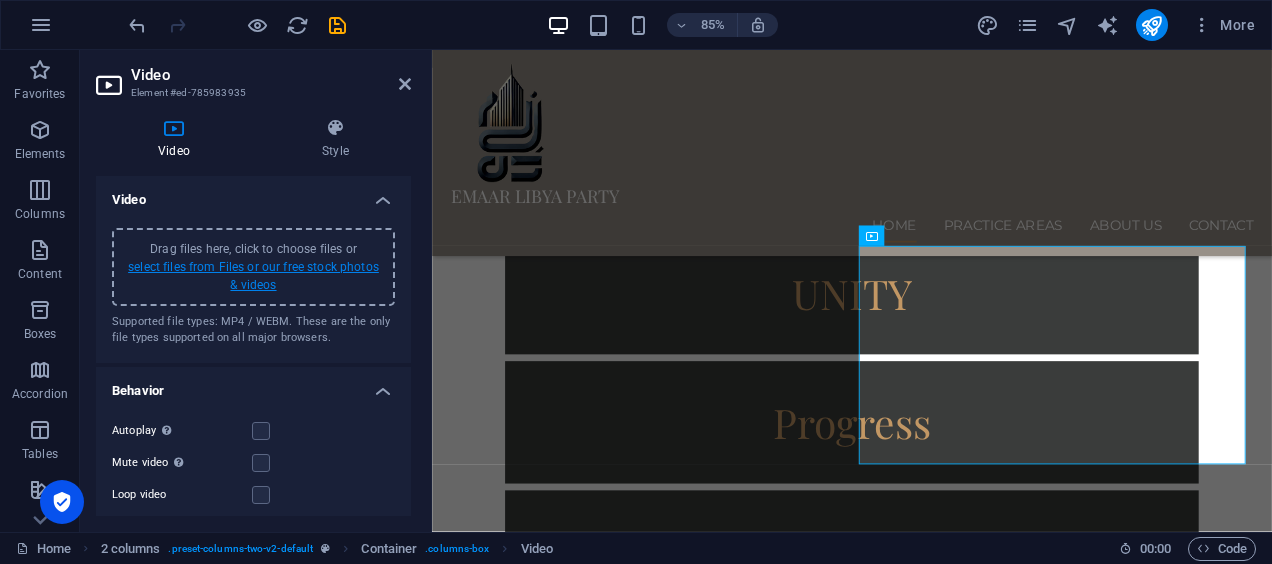 click on "select files from Files or our free stock photos & videos" at bounding box center (253, 276) 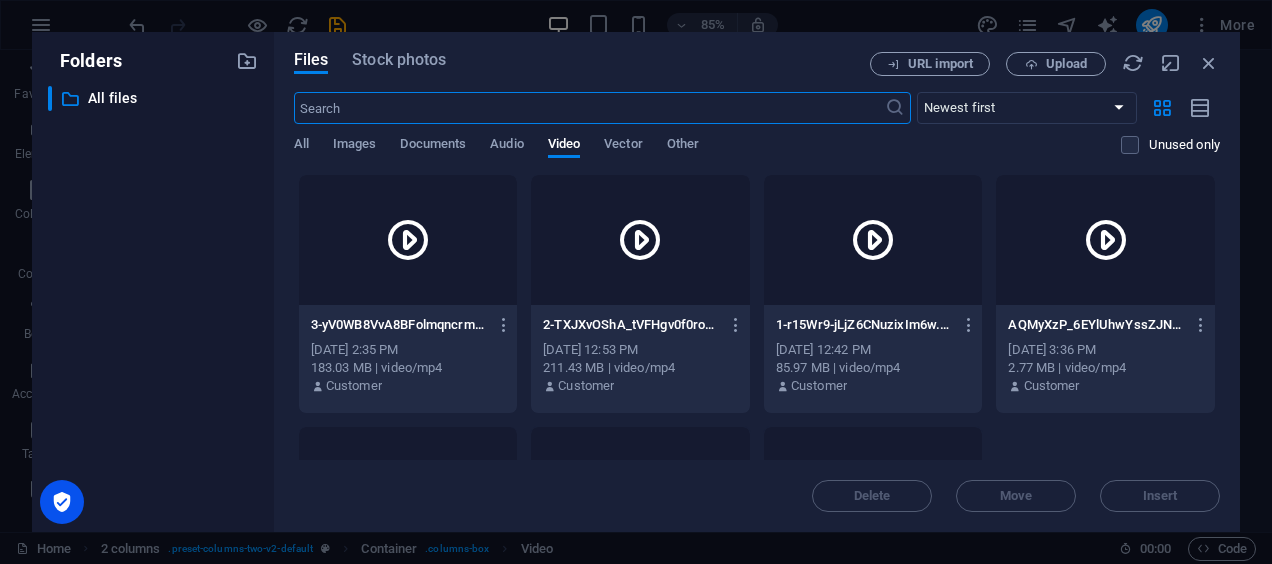 scroll, scrollTop: 3016, scrollLeft: 0, axis: vertical 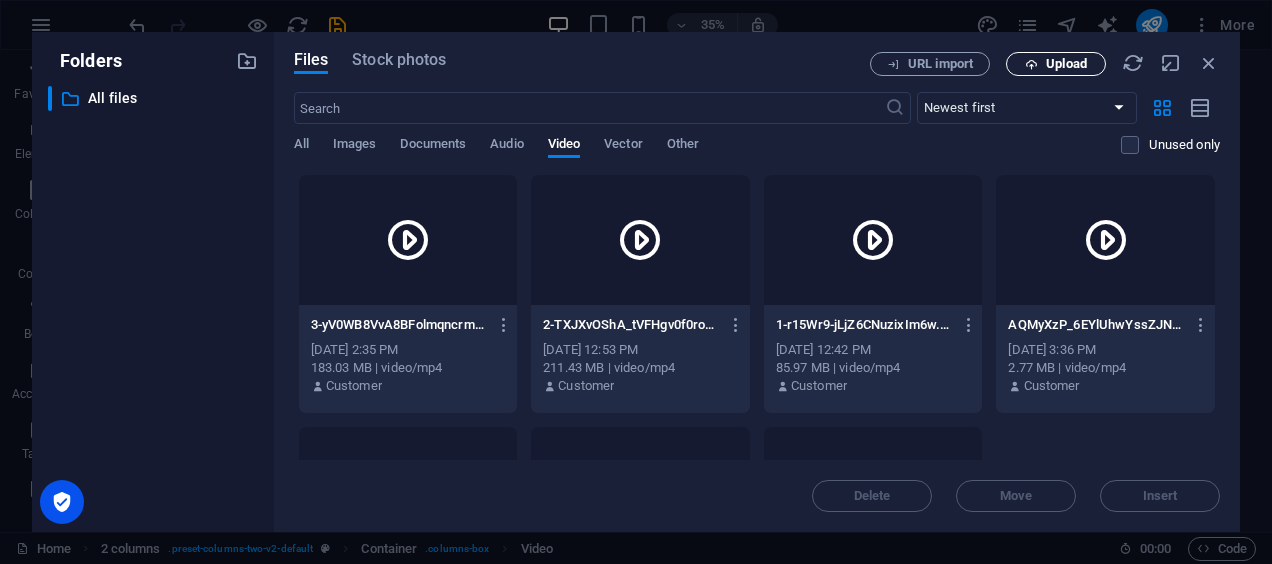 click on "Upload" at bounding box center (1066, 64) 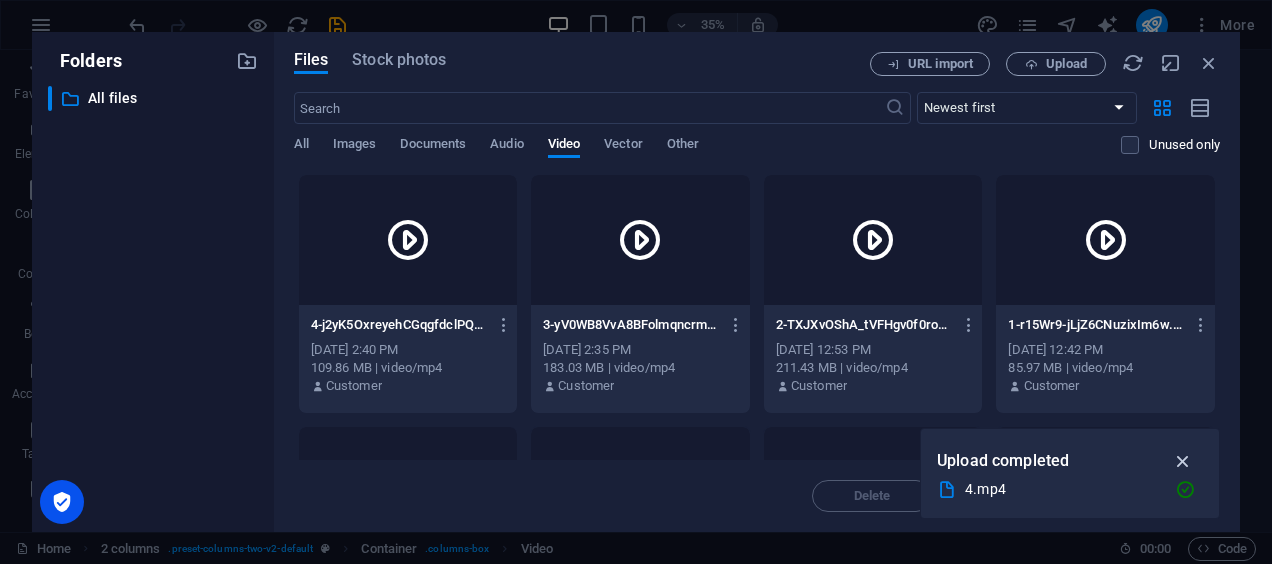 click at bounding box center (1183, 461) 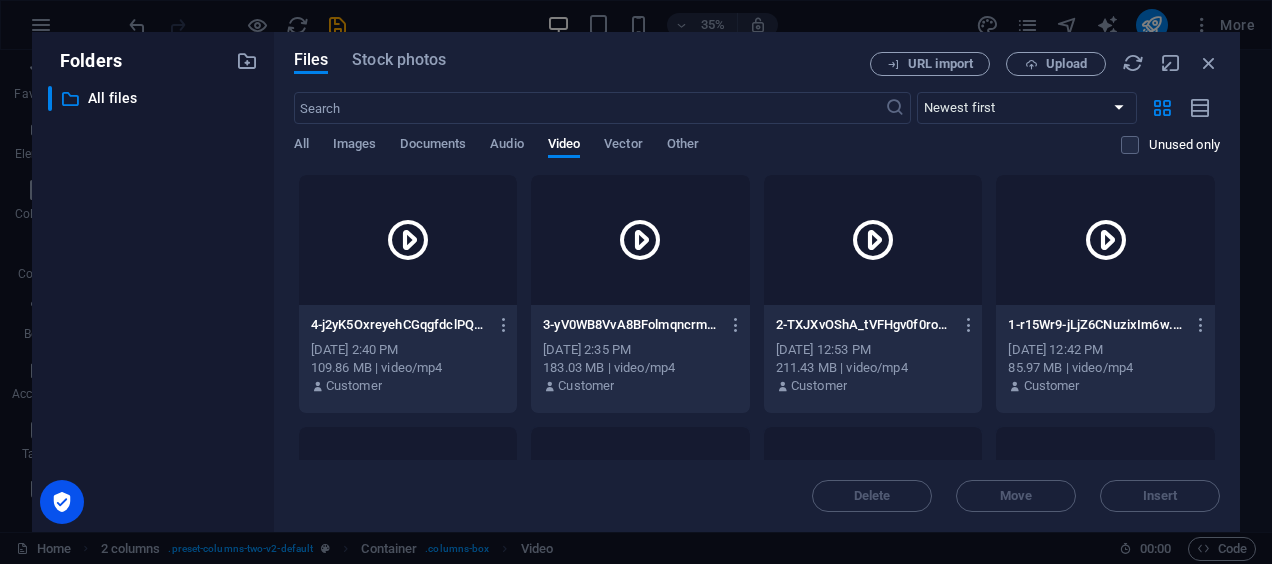 click at bounding box center [408, 240] 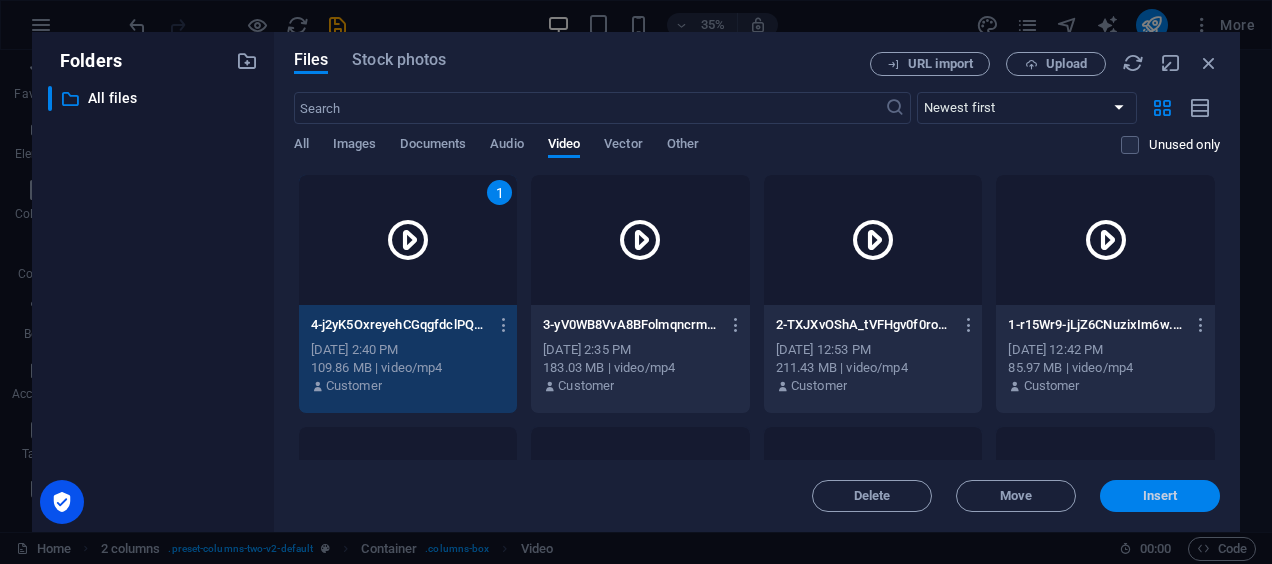 click on "Insert" at bounding box center [1160, 496] 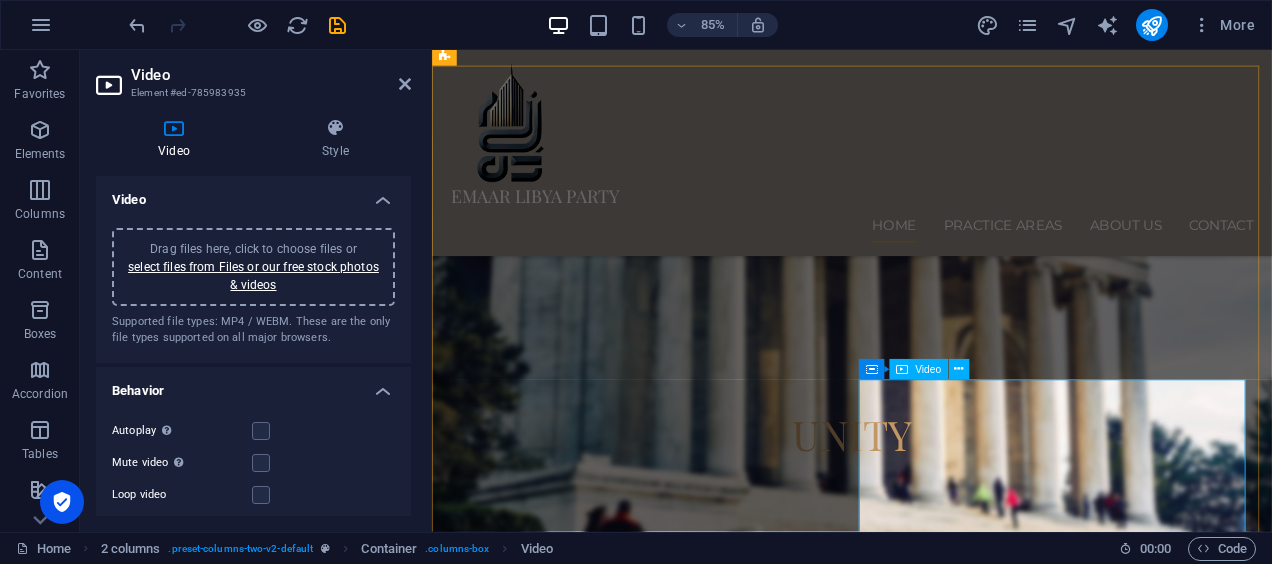 scroll, scrollTop: 2595, scrollLeft: 0, axis: vertical 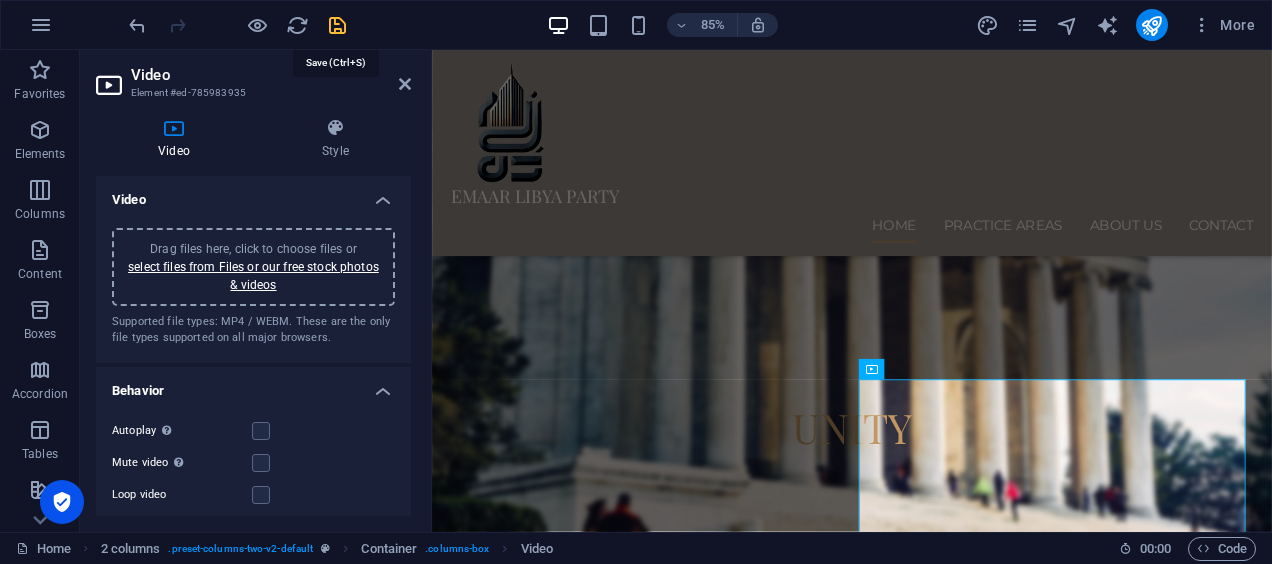 click at bounding box center [337, 25] 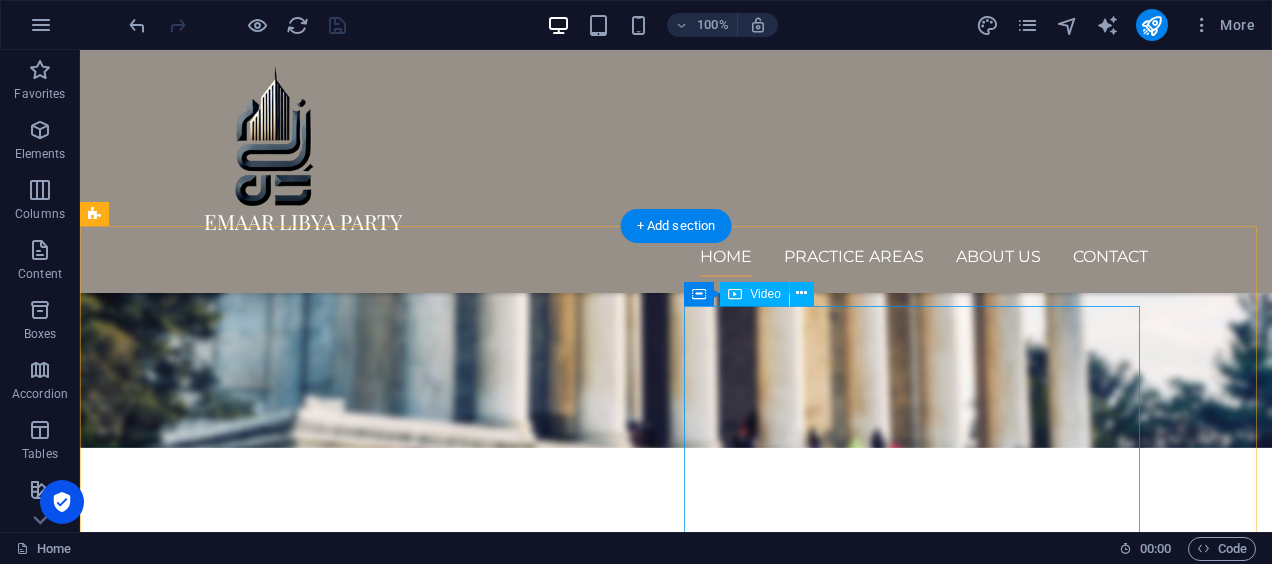 scroll, scrollTop: 2291, scrollLeft: 0, axis: vertical 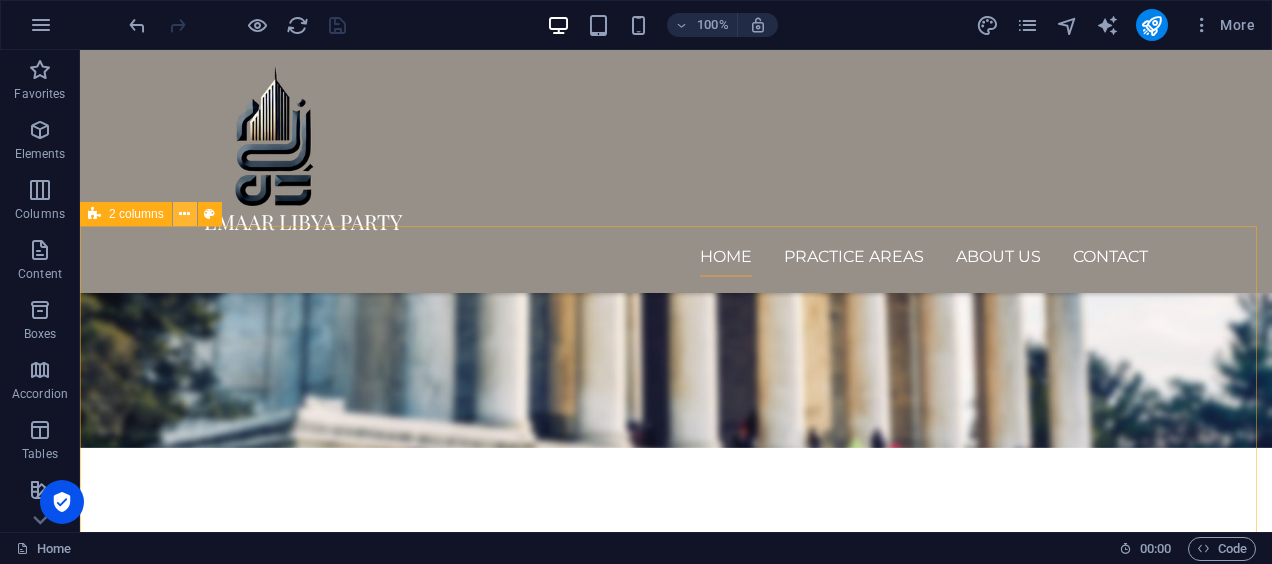 click at bounding box center [184, 214] 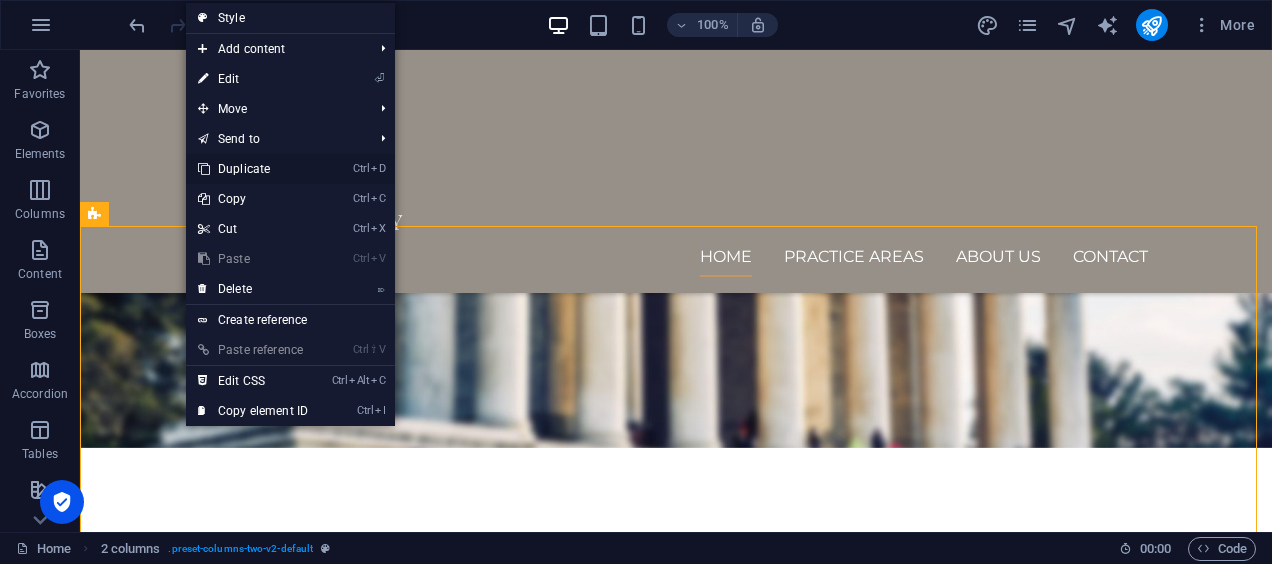 click on "Ctrl D  Duplicate" at bounding box center [253, 169] 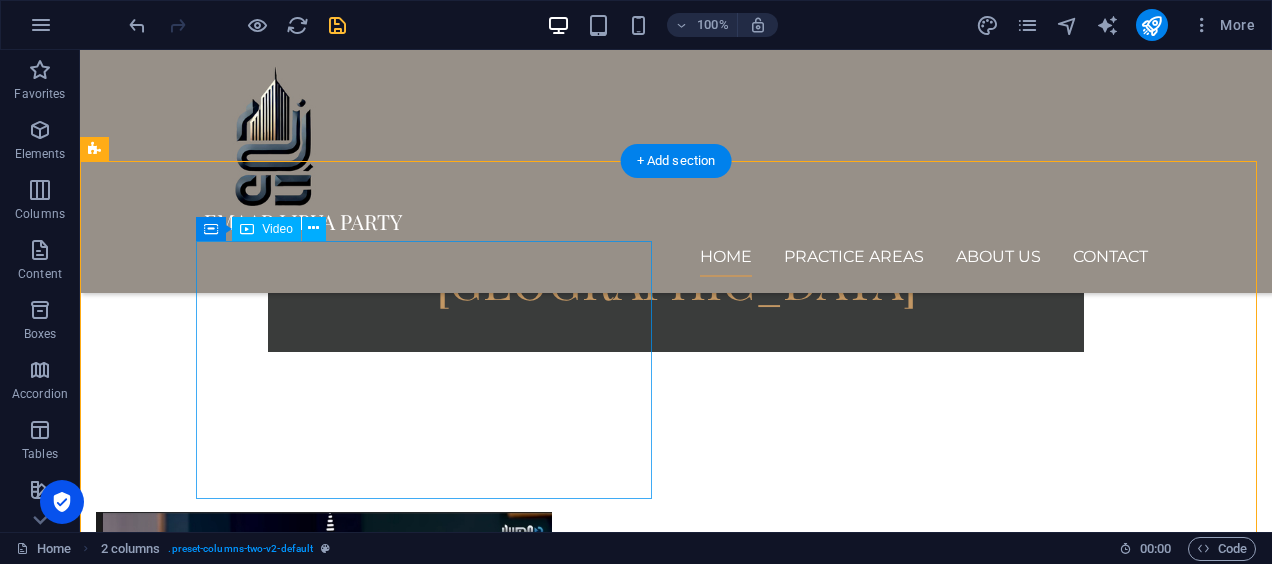 scroll, scrollTop: 3158, scrollLeft: 0, axis: vertical 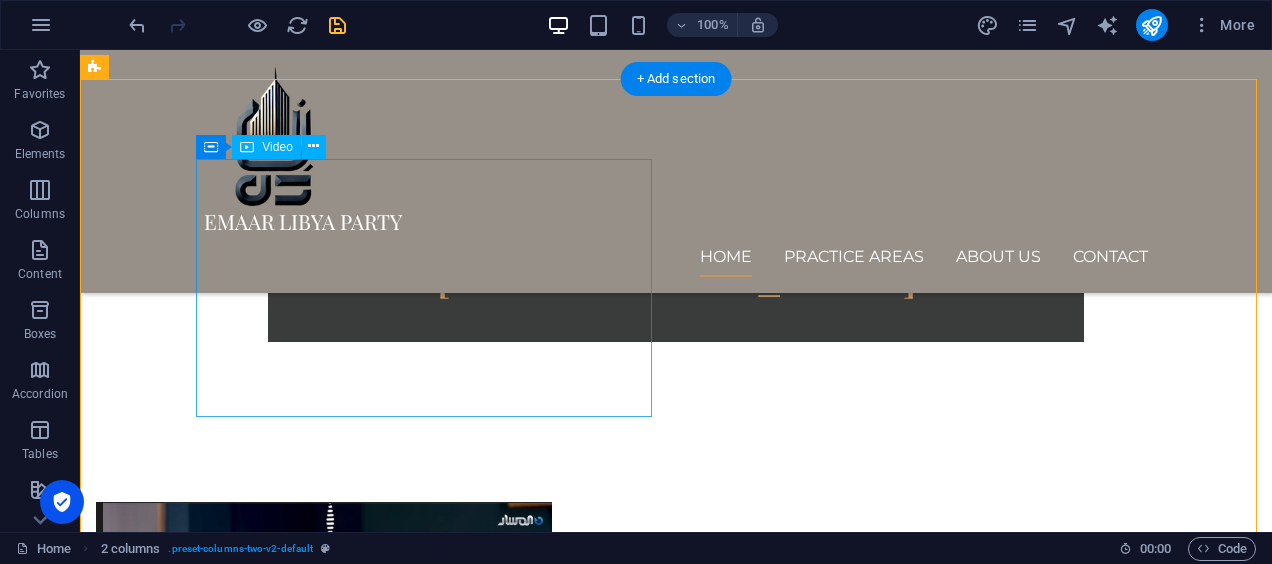 click at bounding box center [324, 3133] 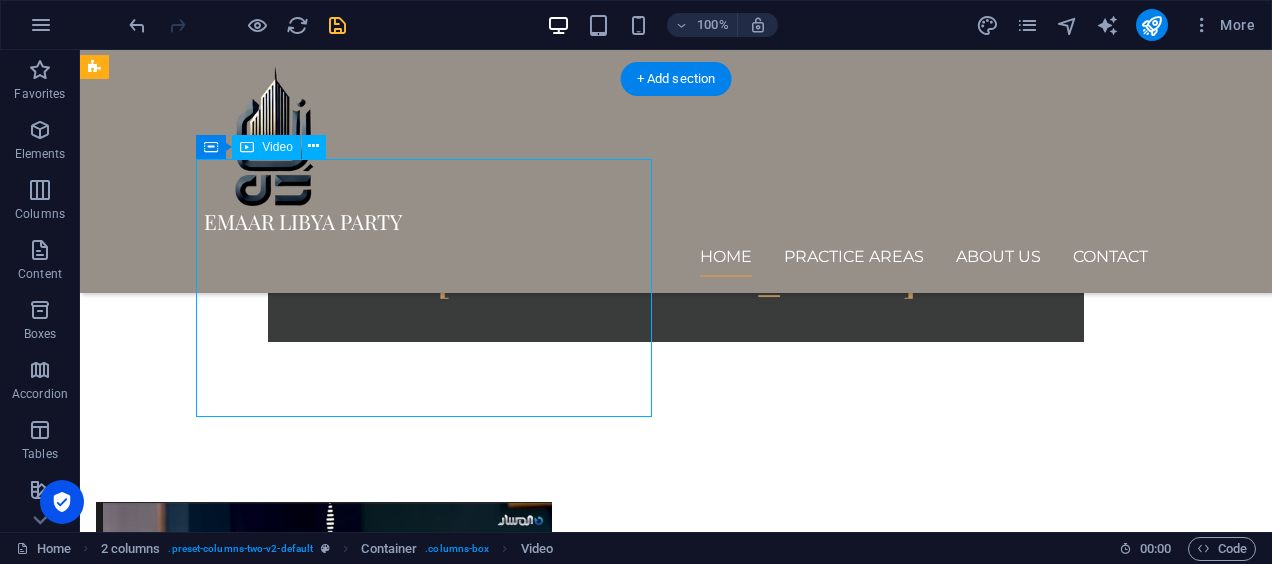 click at bounding box center (324, 3133) 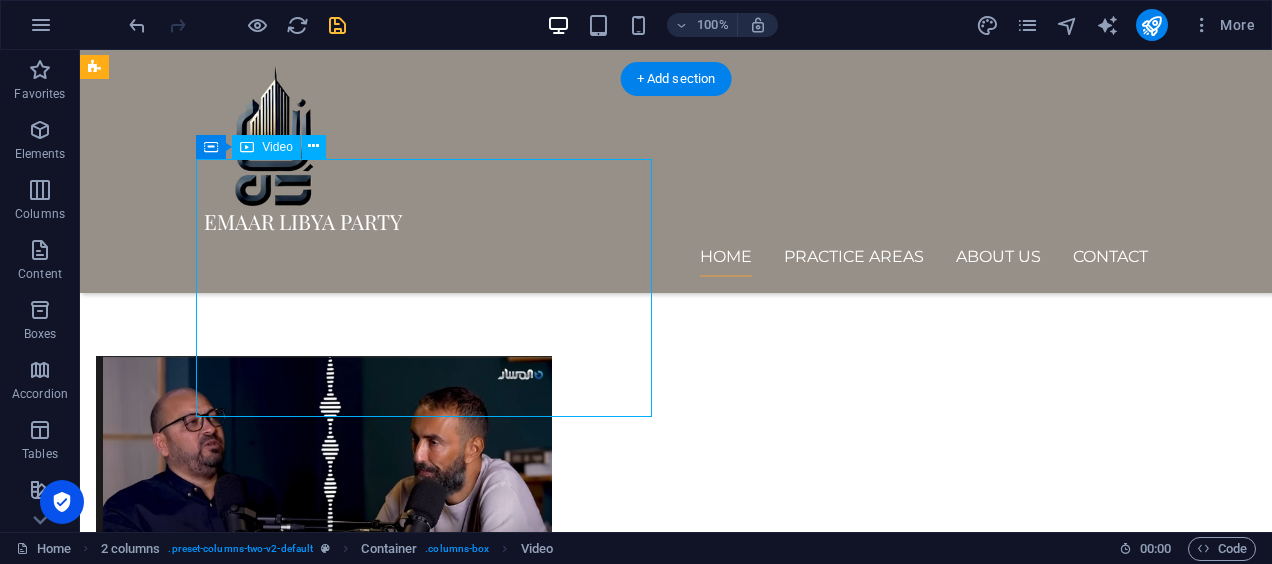 select on "%" 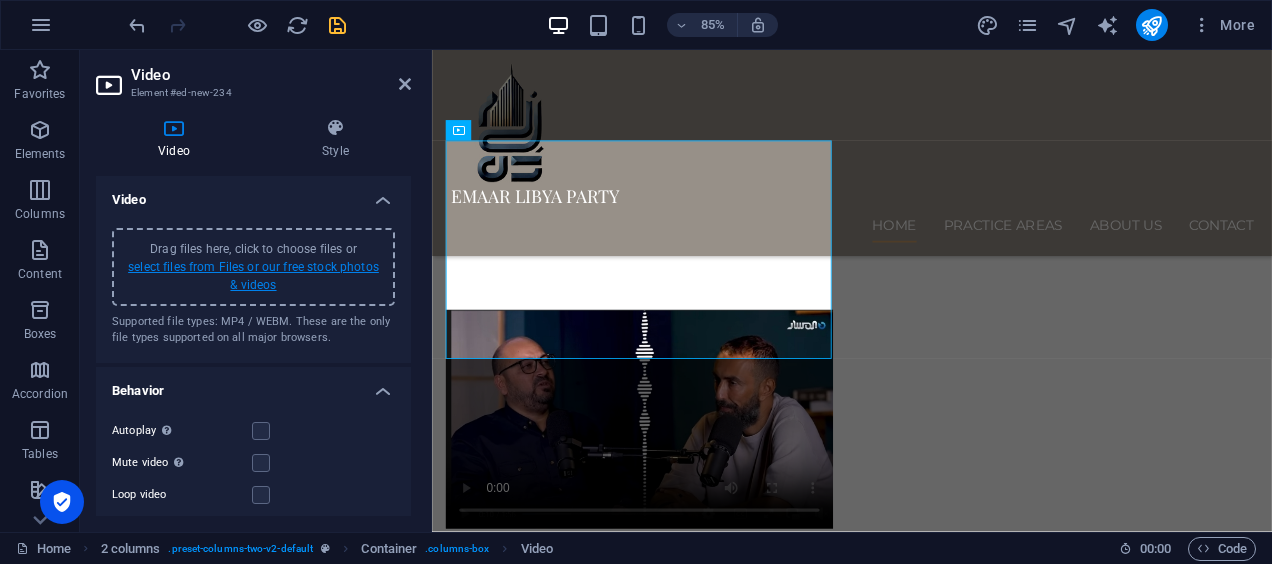 click on "select files from Files or our free stock photos & videos" at bounding box center [253, 276] 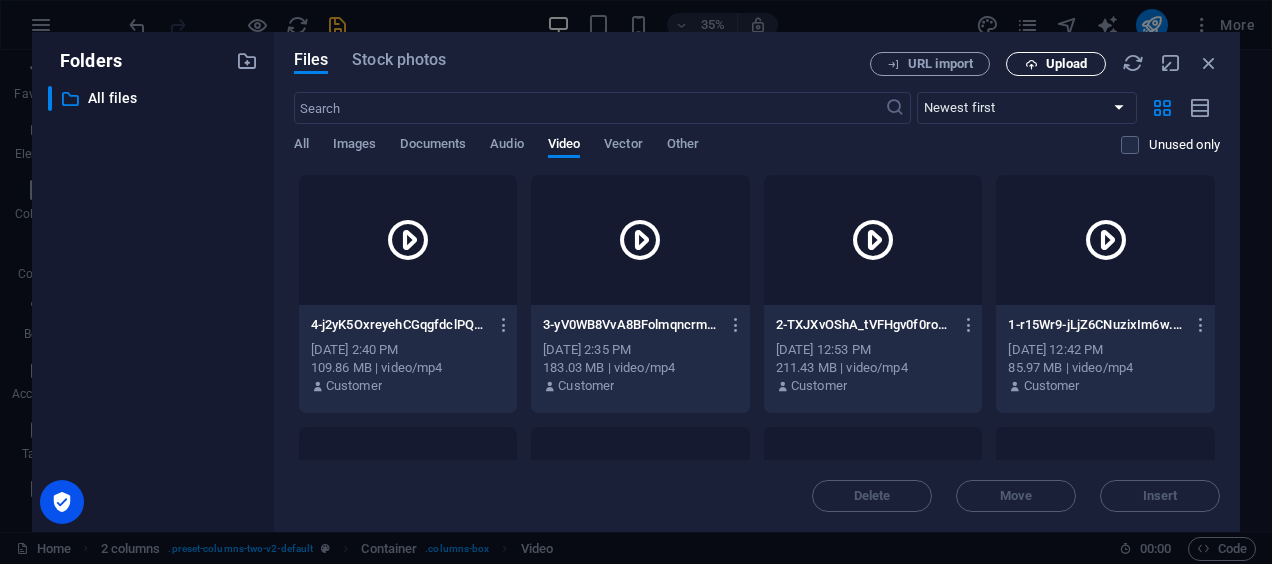 click on "Upload" at bounding box center (1066, 64) 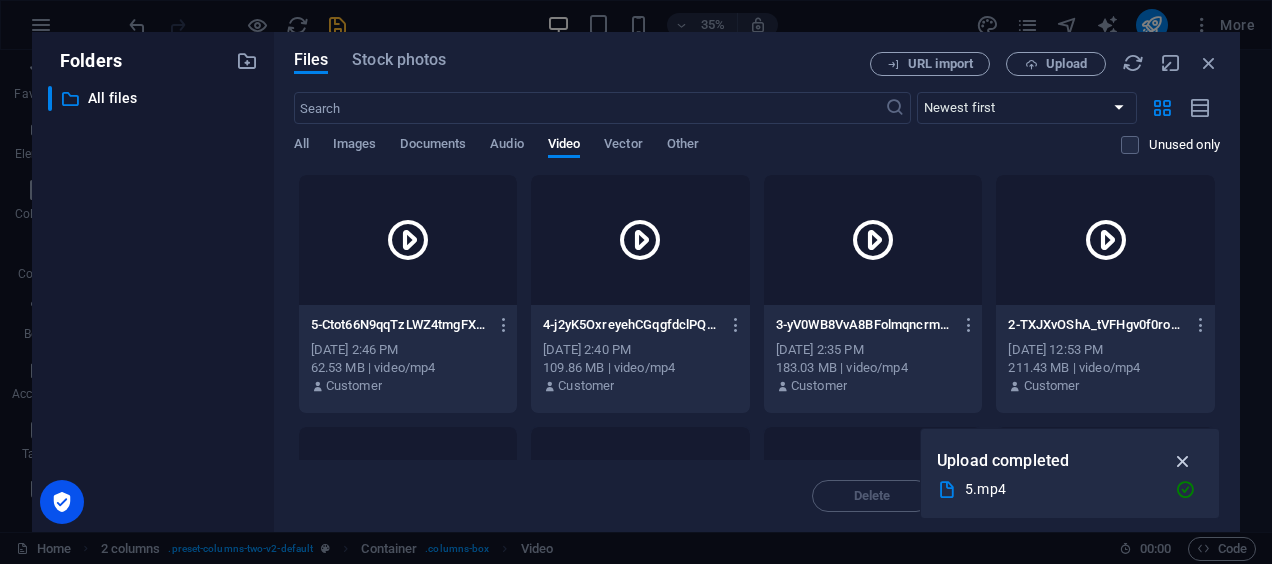 click at bounding box center (1183, 461) 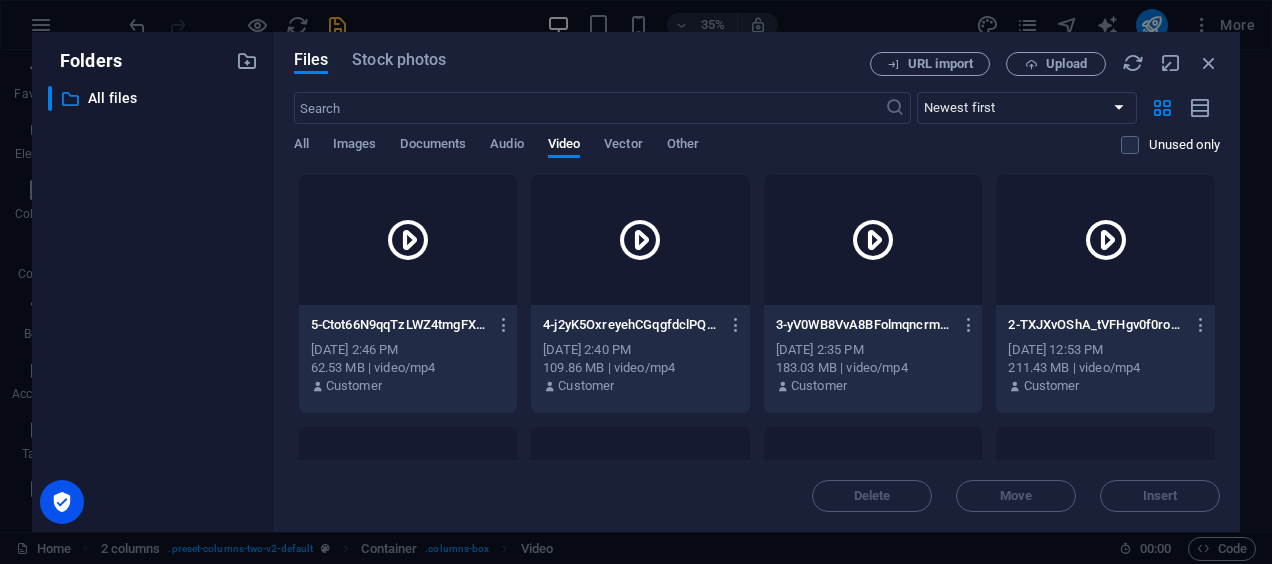 click at bounding box center [408, 240] 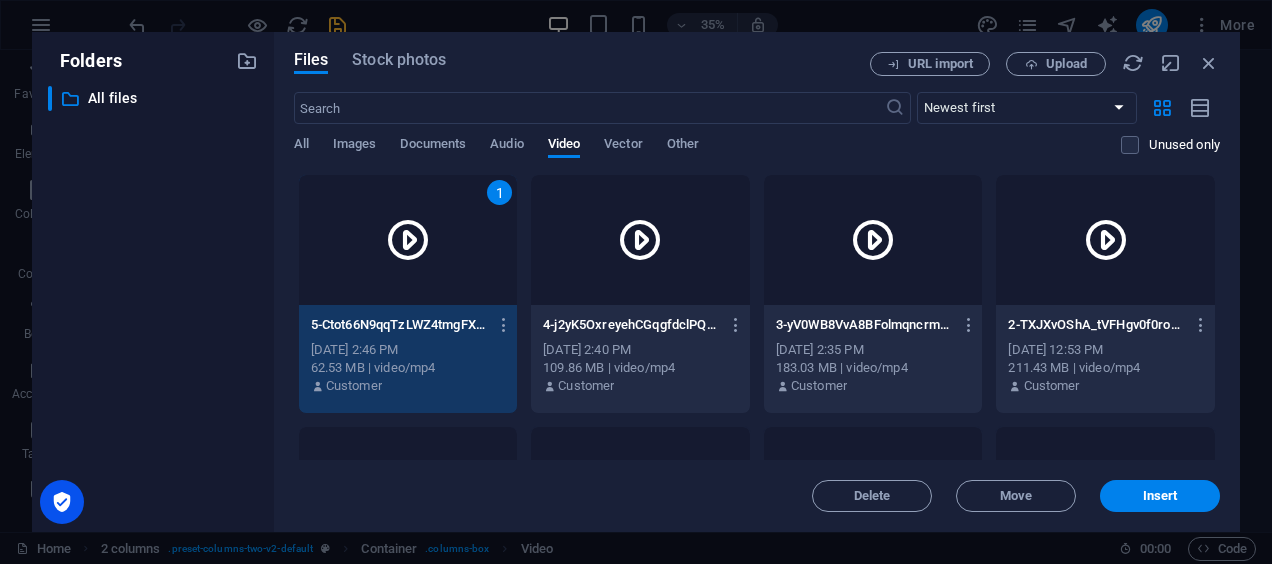 click on "1" at bounding box center [408, 240] 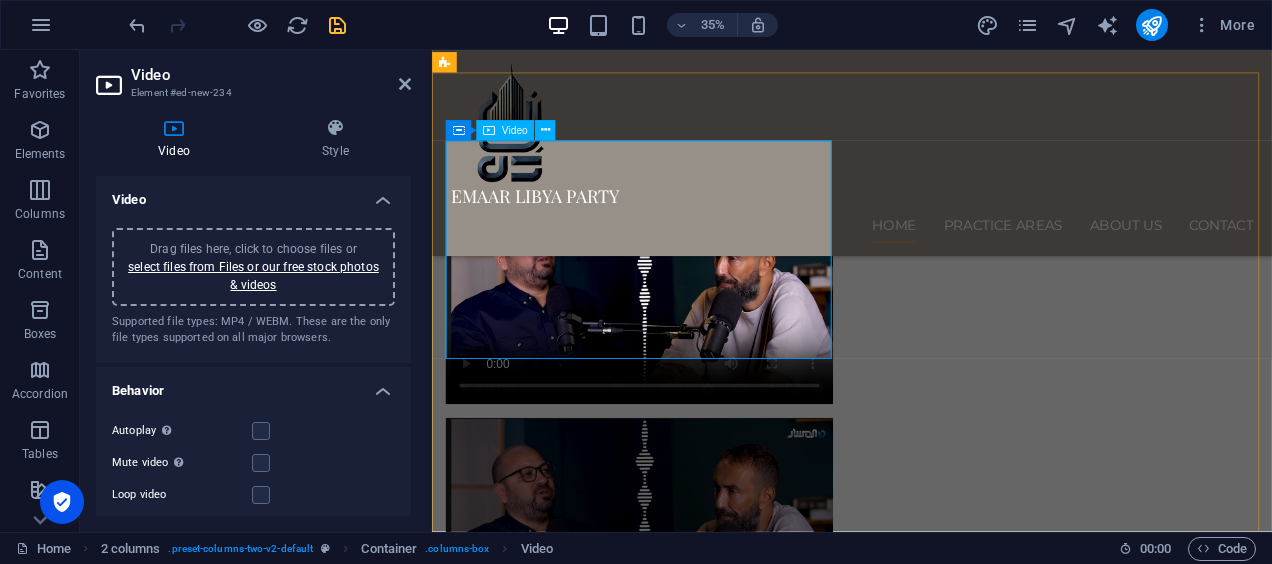 scroll, scrollTop: 3304, scrollLeft: 0, axis: vertical 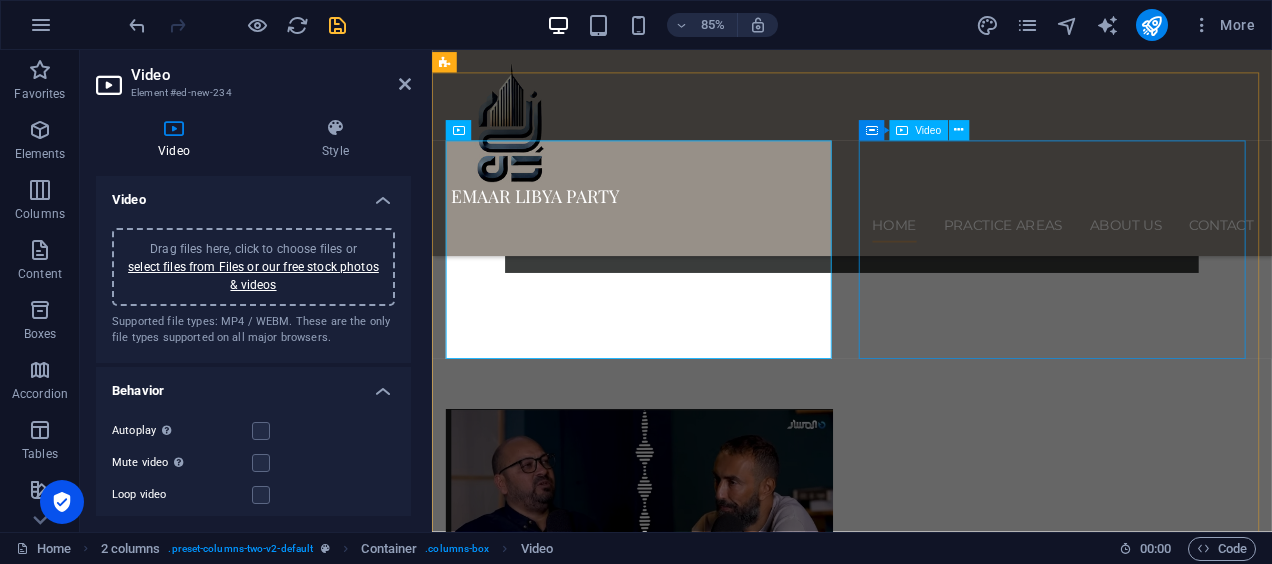click at bounding box center (676, 3378) 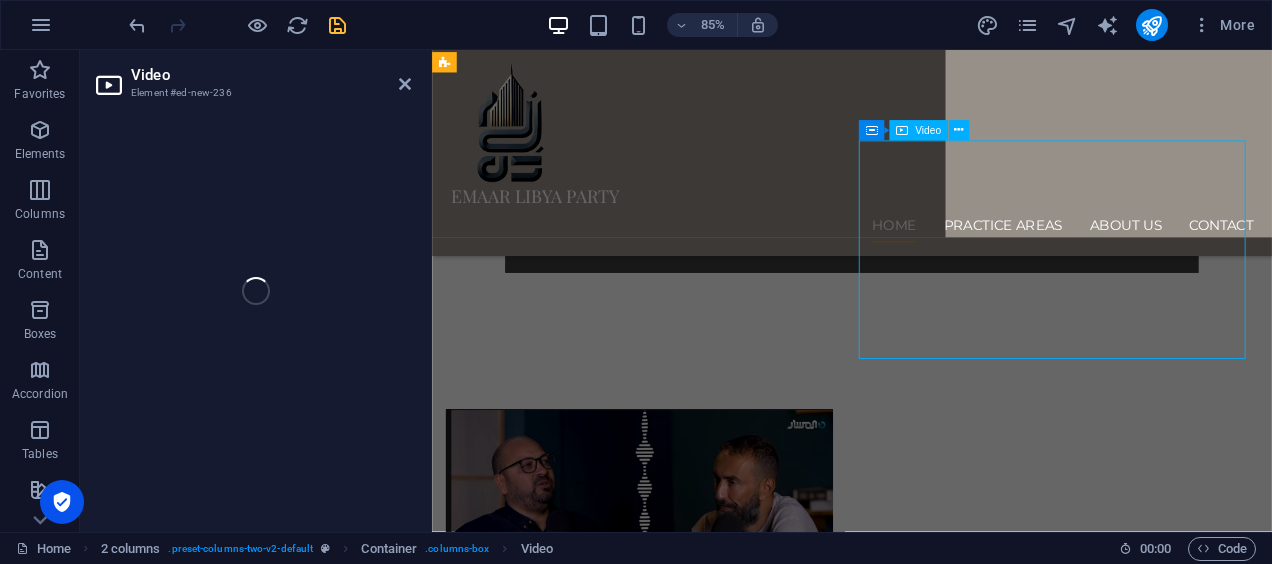 select on "%" 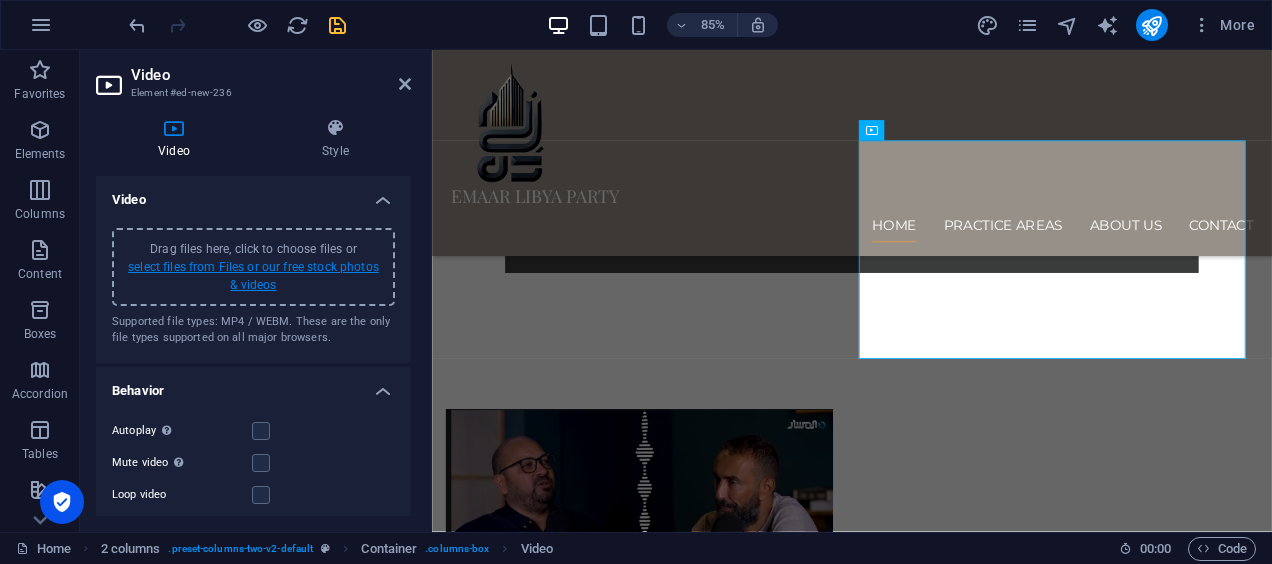 click on "select files from Files or our free stock photos & videos" at bounding box center [253, 276] 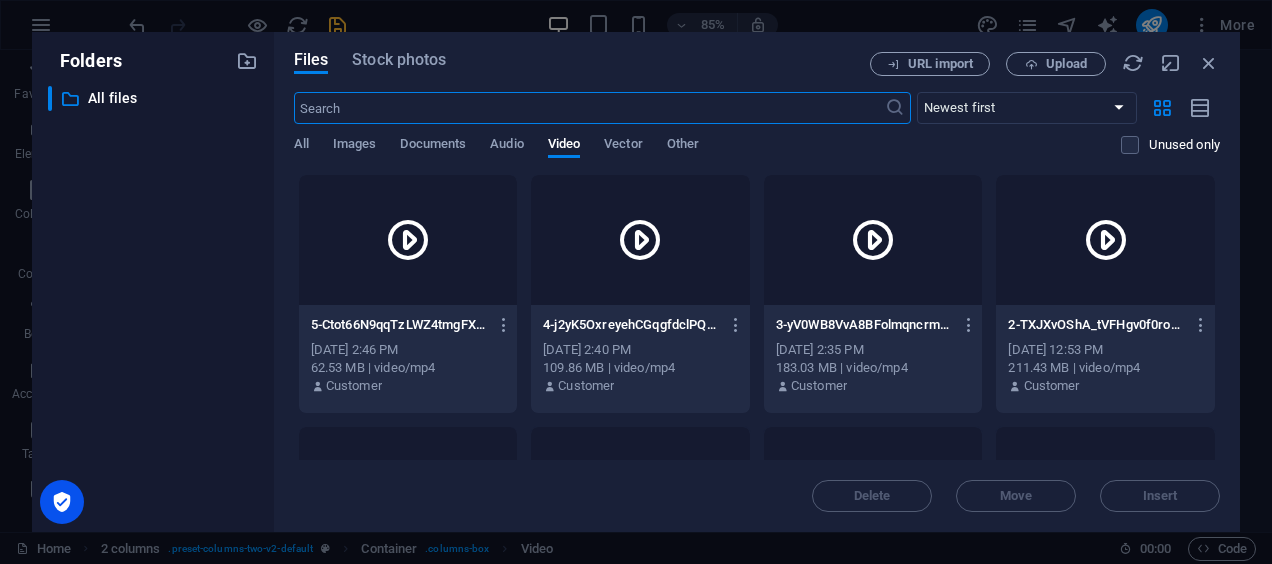 scroll, scrollTop: 3568, scrollLeft: 0, axis: vertical 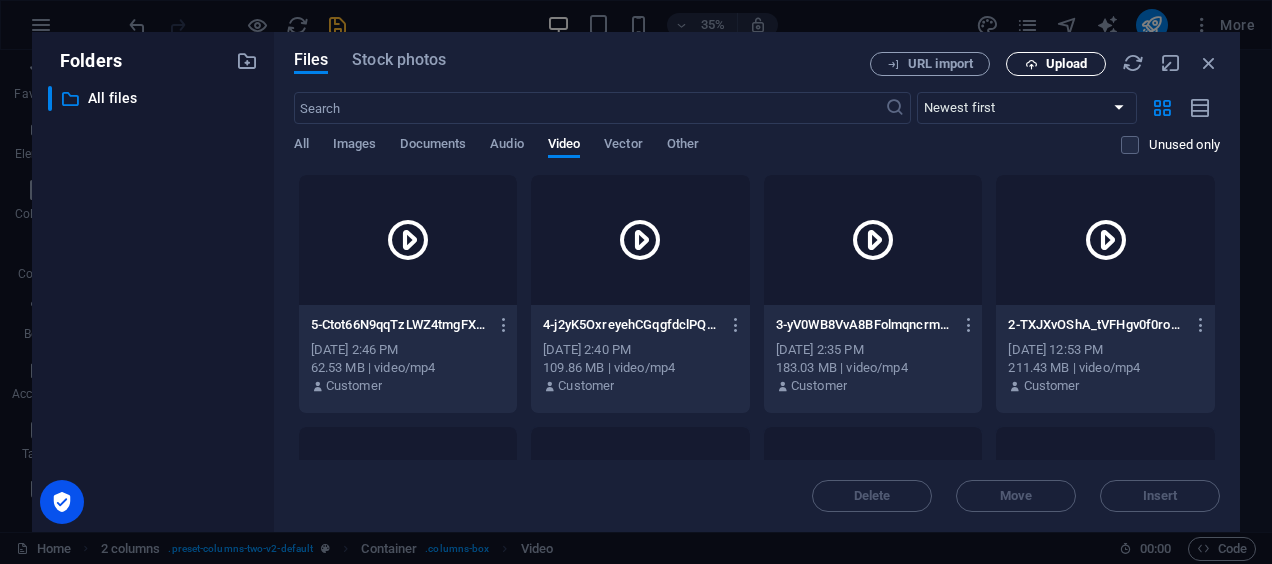 click on "Upload" at bounding box center (1056, 64) 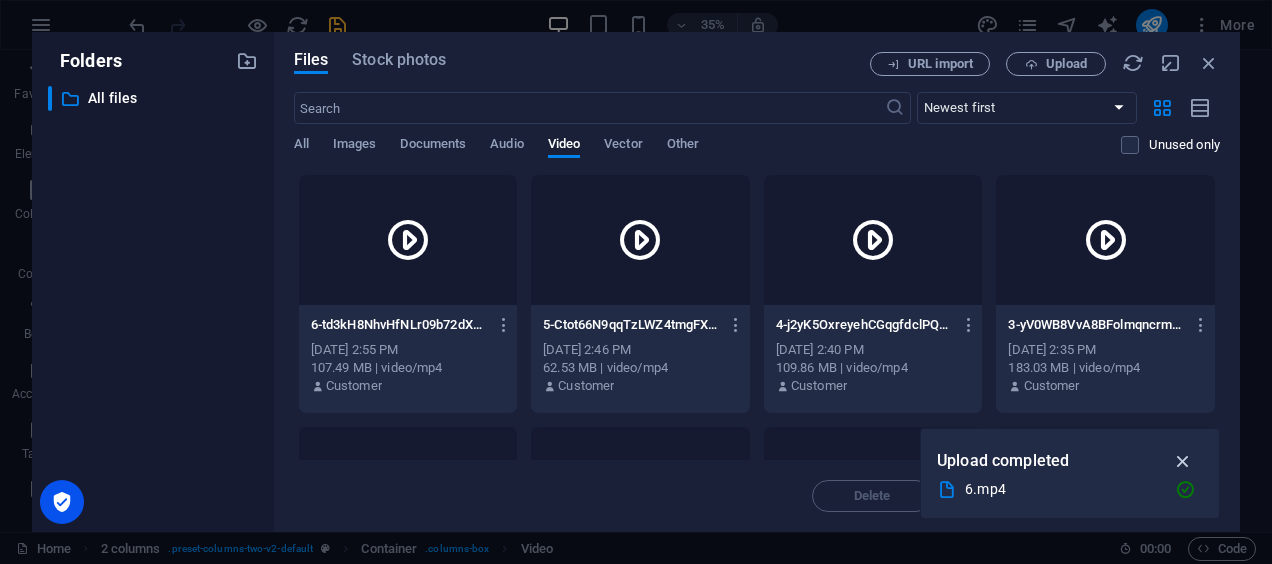 click at bounding box center (1183, 461) 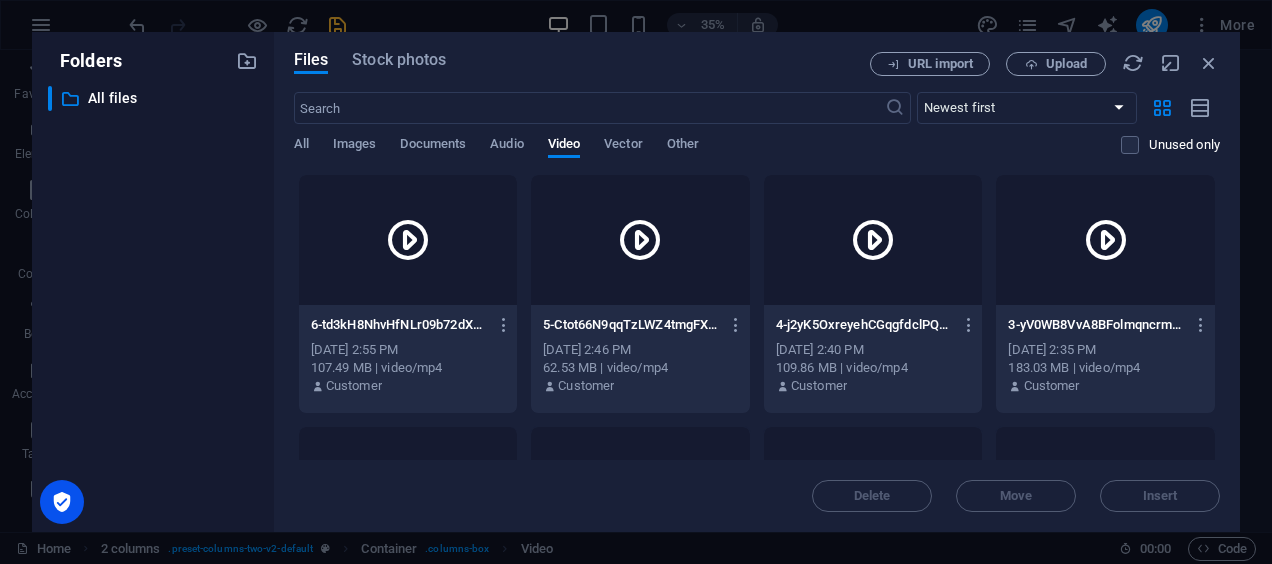 click at bounding box center (408, 240) 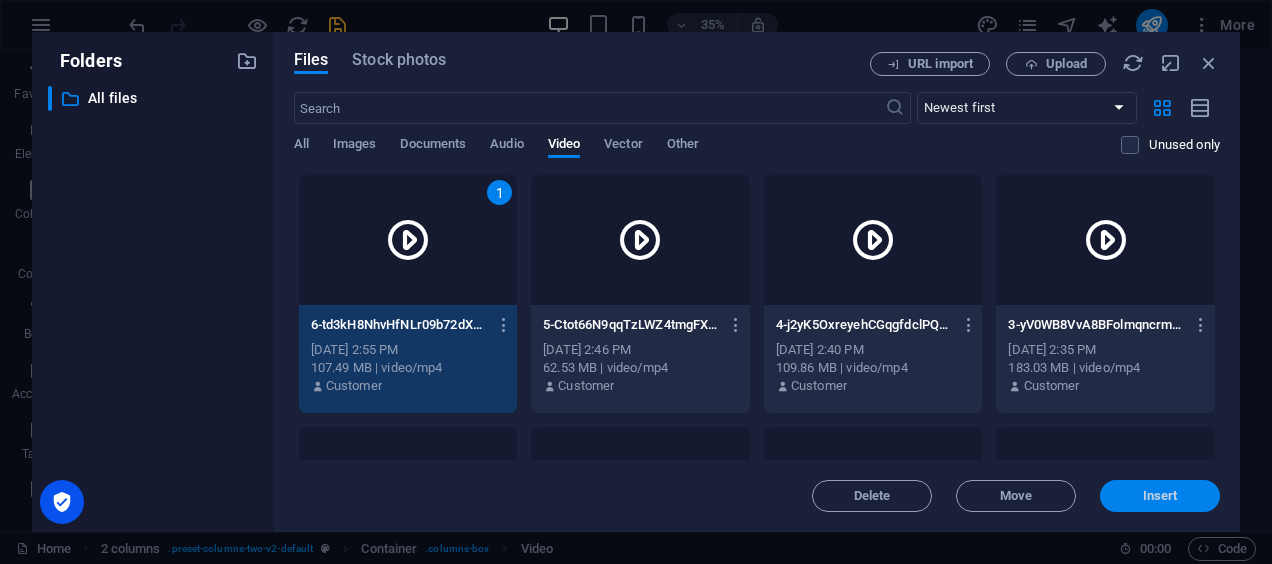 click on "Insert" at bounding box center (1160, 496) 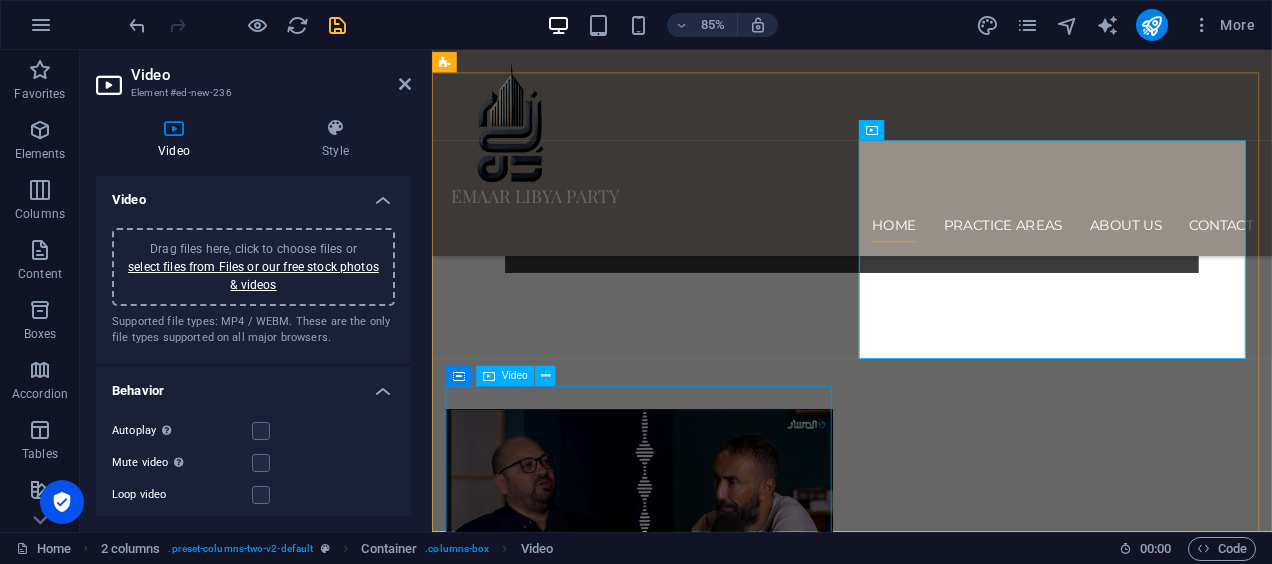 click at bounding box center [676, 3657] 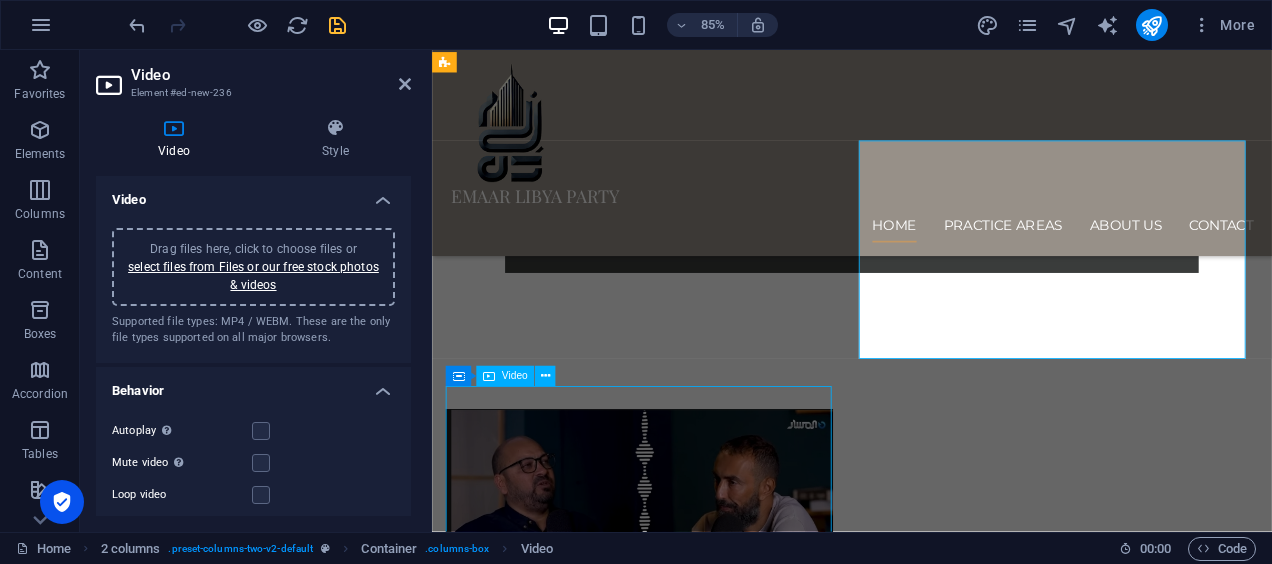 click at bounding box center [676, 3657] 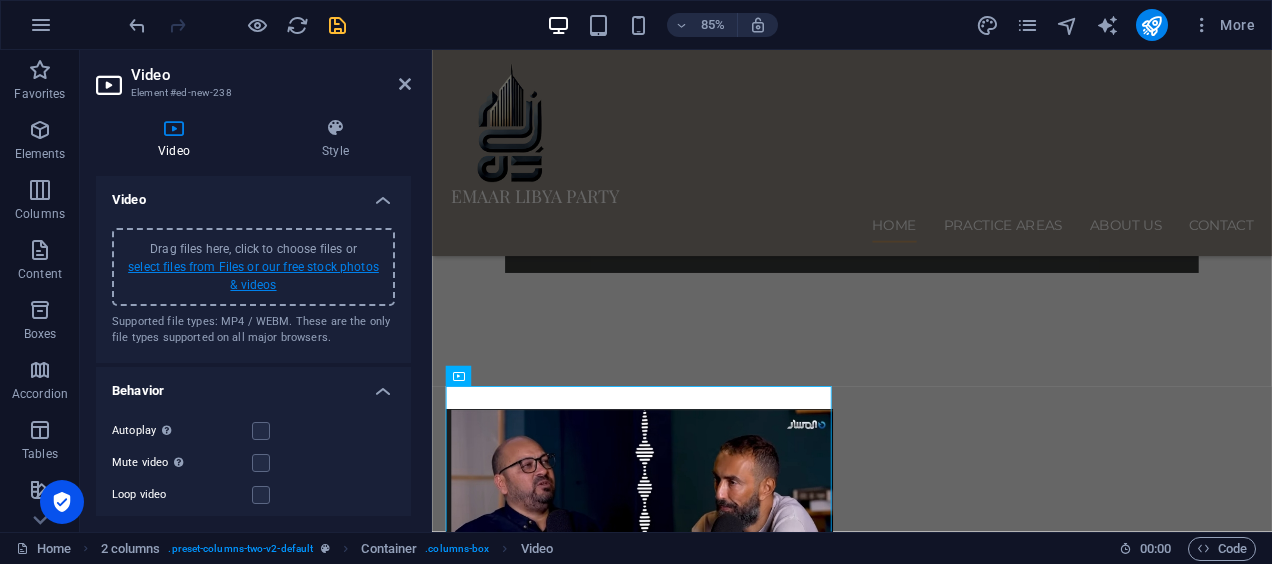 click on "select files from Files or our free stock photos & videos" at bounding box center (253, 276) 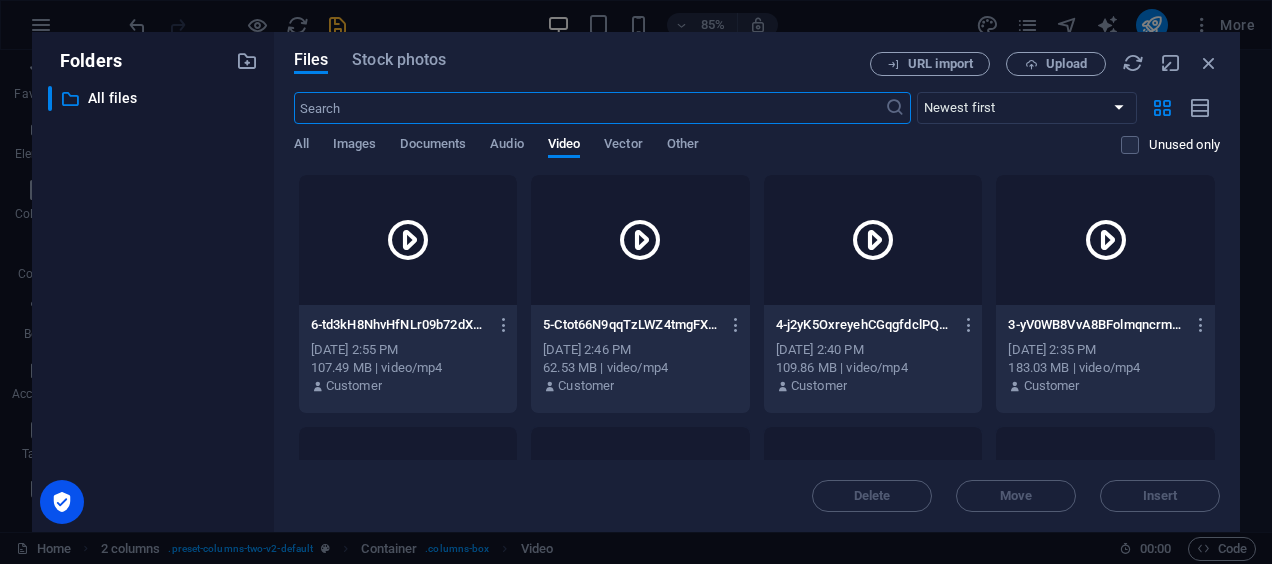 scroll, scrollTop: 3568, scrollLeft: 0, axis: vertical 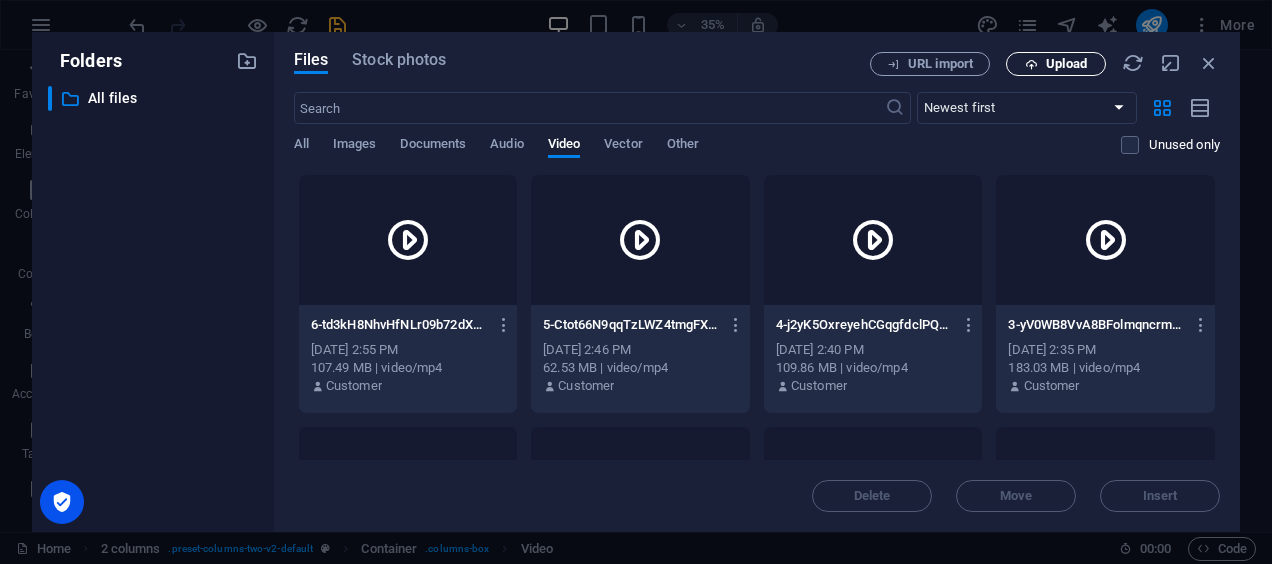 click on "Upload" at bounding box center [1056, 64] 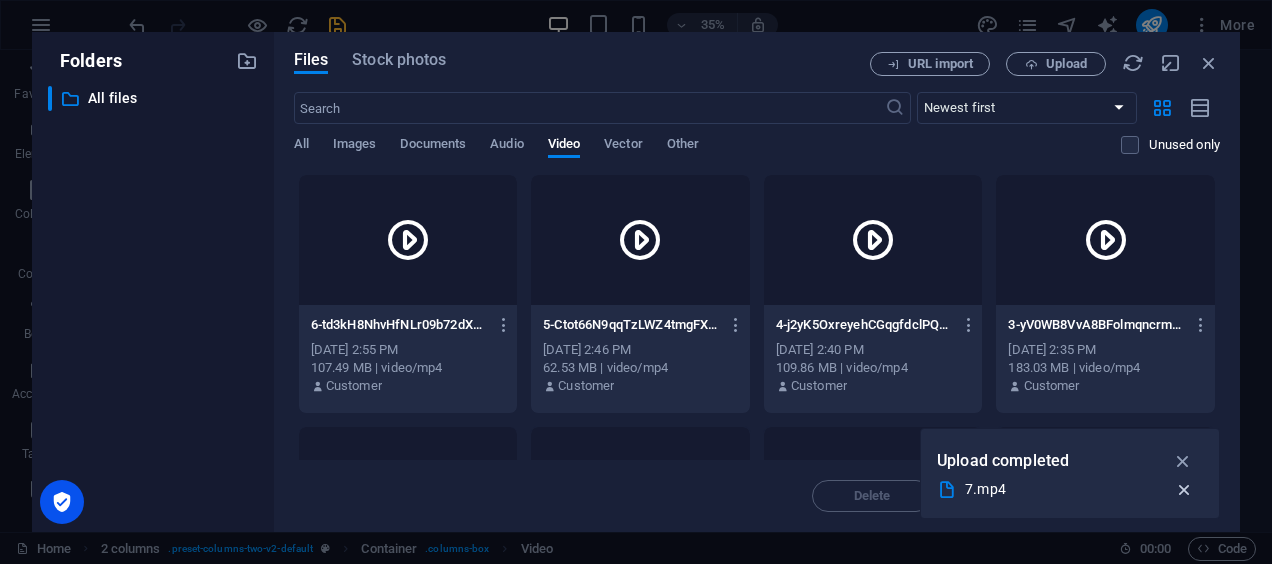 click at bounding box center [1184, 490] 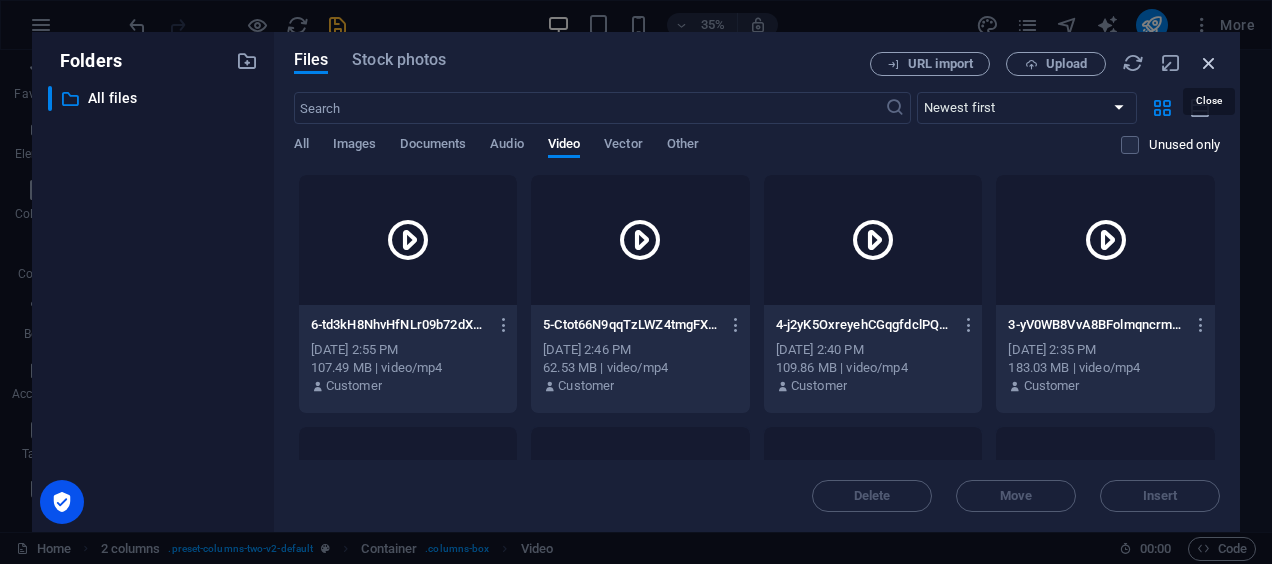 drag, startPoint x: 1212, startPoint y: 53, endPoint x: 863, endPoint y: 29, distance: 349.82425 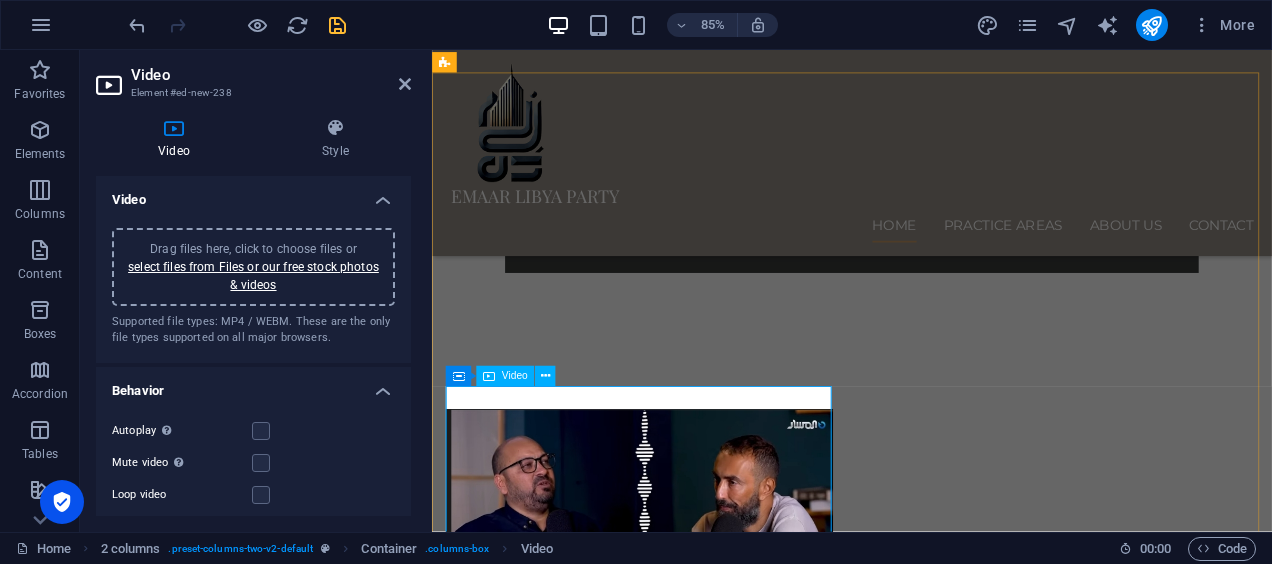 click at bounding box center [676, 3657] 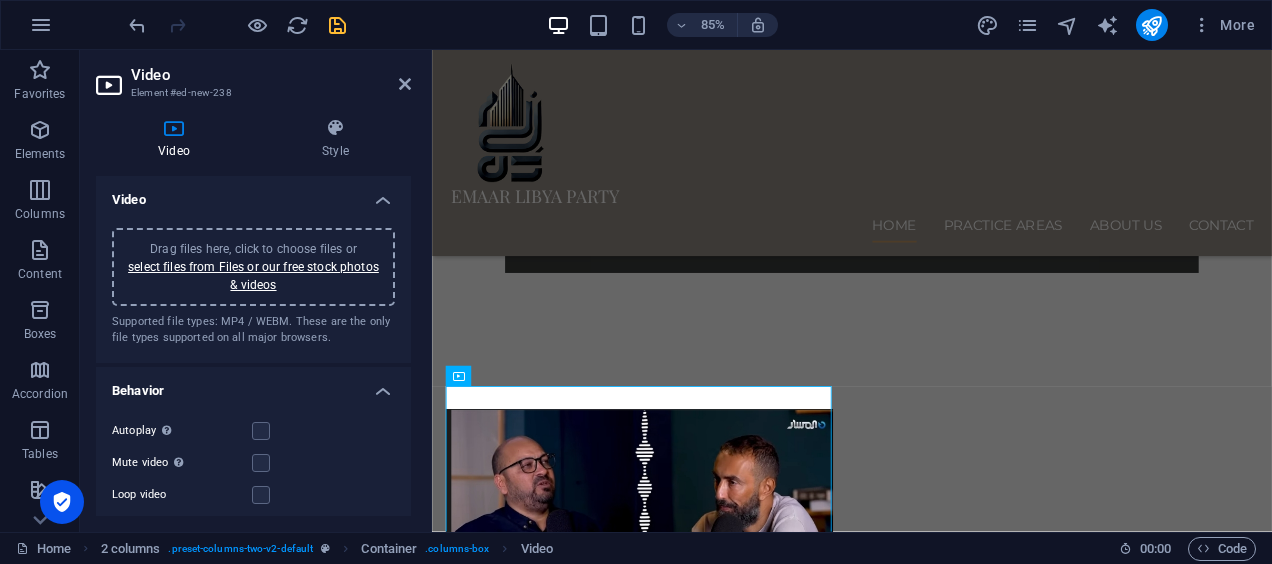 click on "Drag files here, click to choose files or select files from Files or our free stock photos & videos" at bounding box center [253, 267] 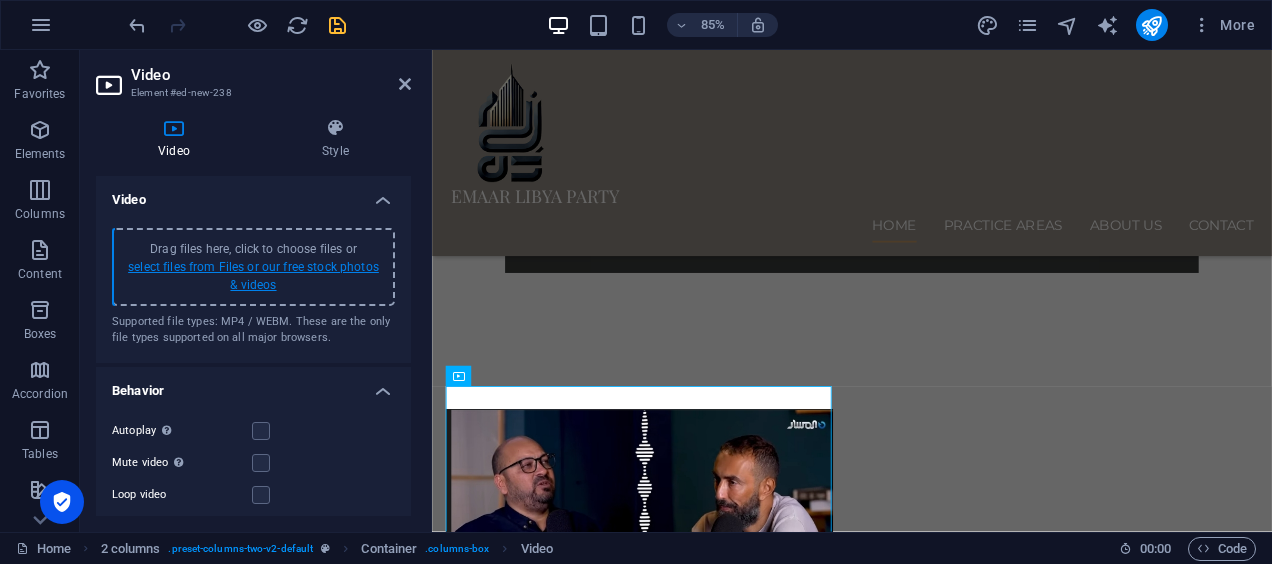 click on "select files from Files or our free stock photos & videos" at bounding box center (253, 276) 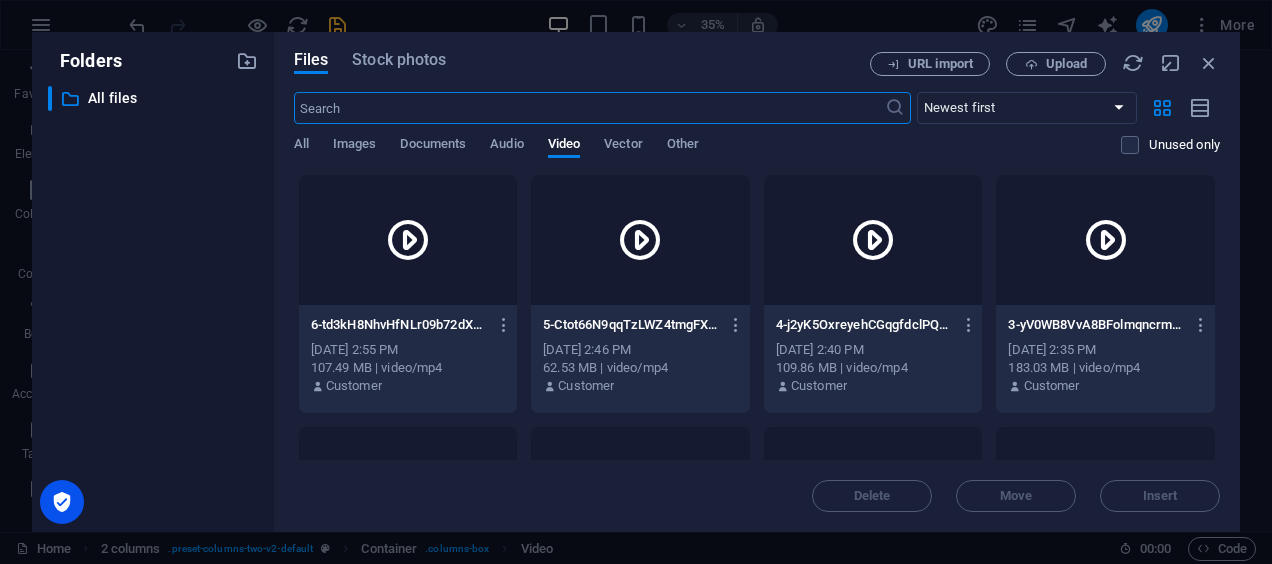 scroll, scrollTop: 3568, scrollLeft: 0, axis: vertical 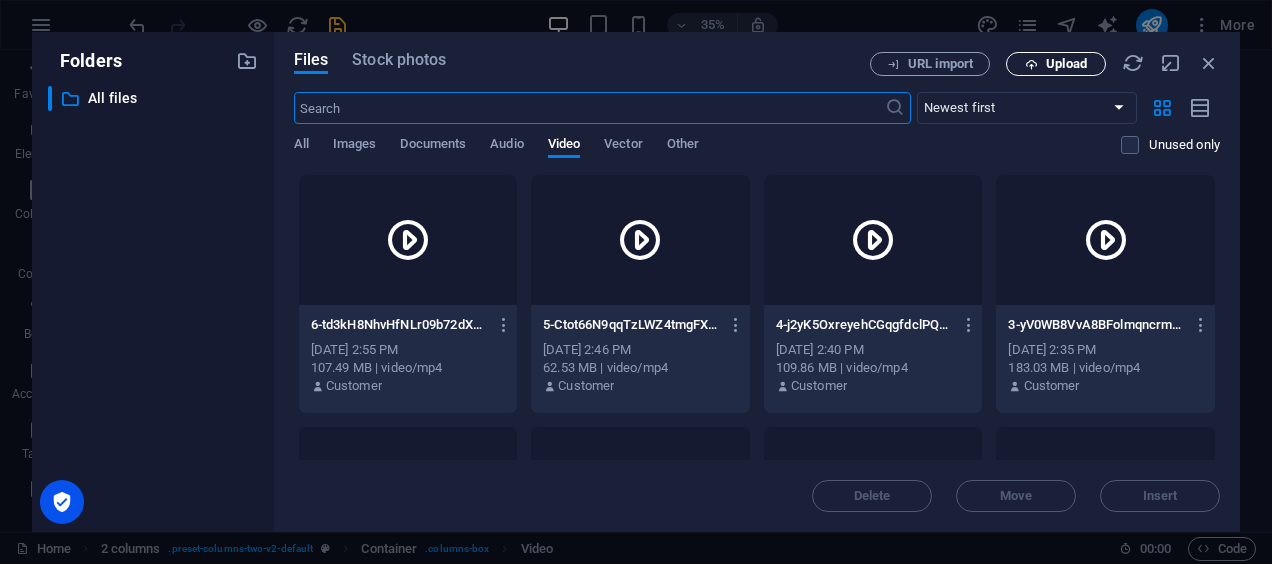 click on "Upload" at bounding box center (1066, 64) 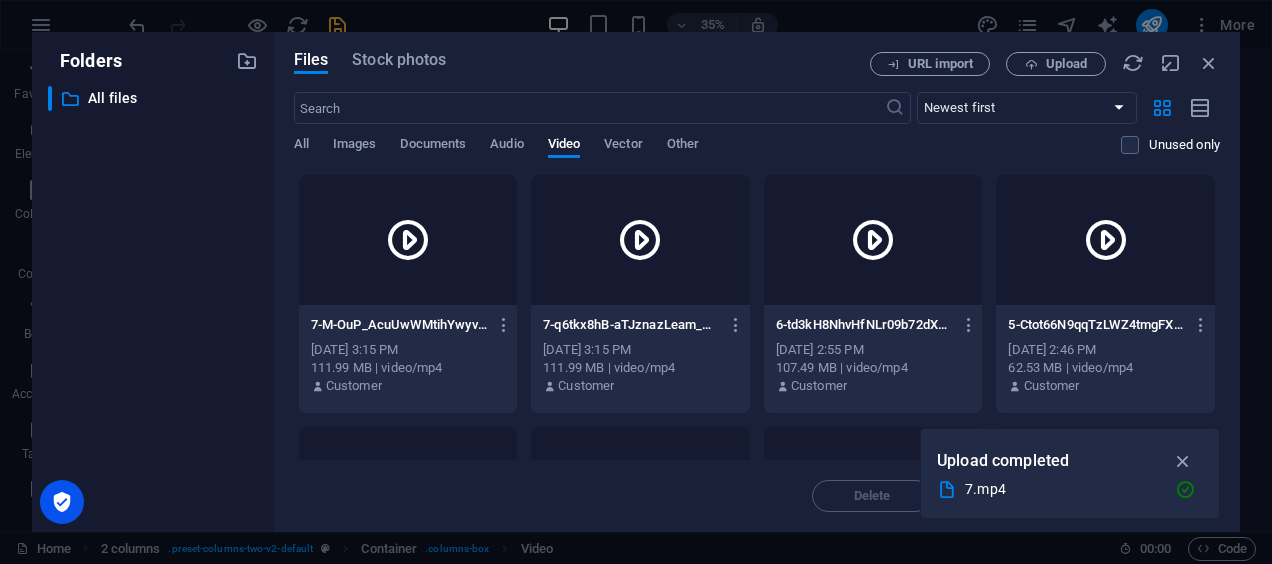 click at bounding box center [408, 240] 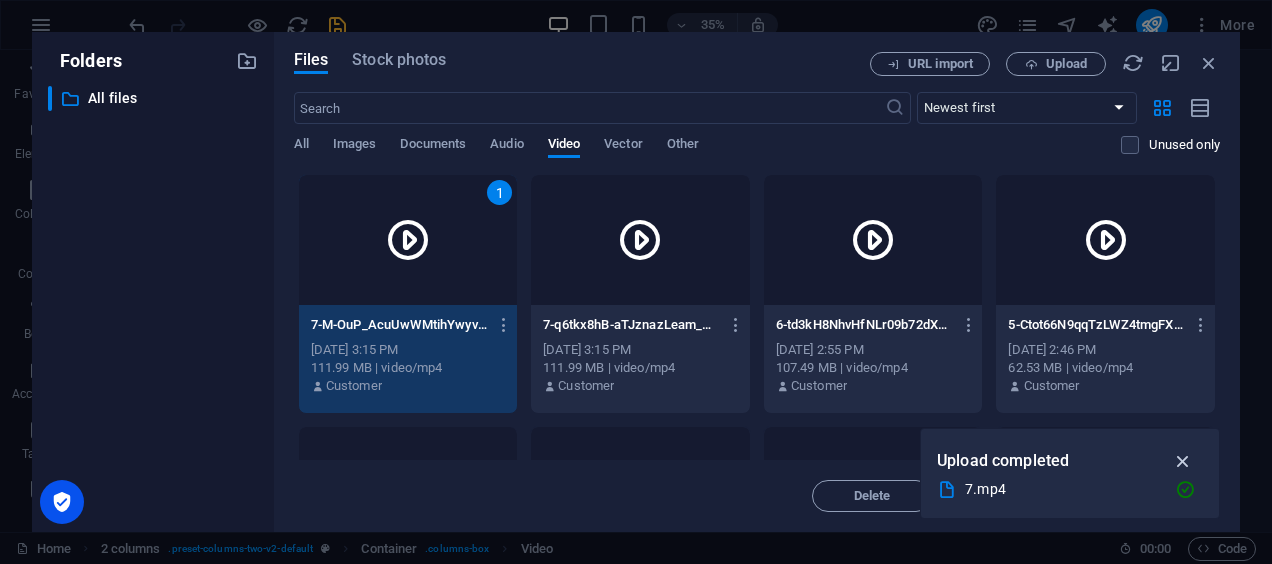 click at bounding box center (1183, 461) 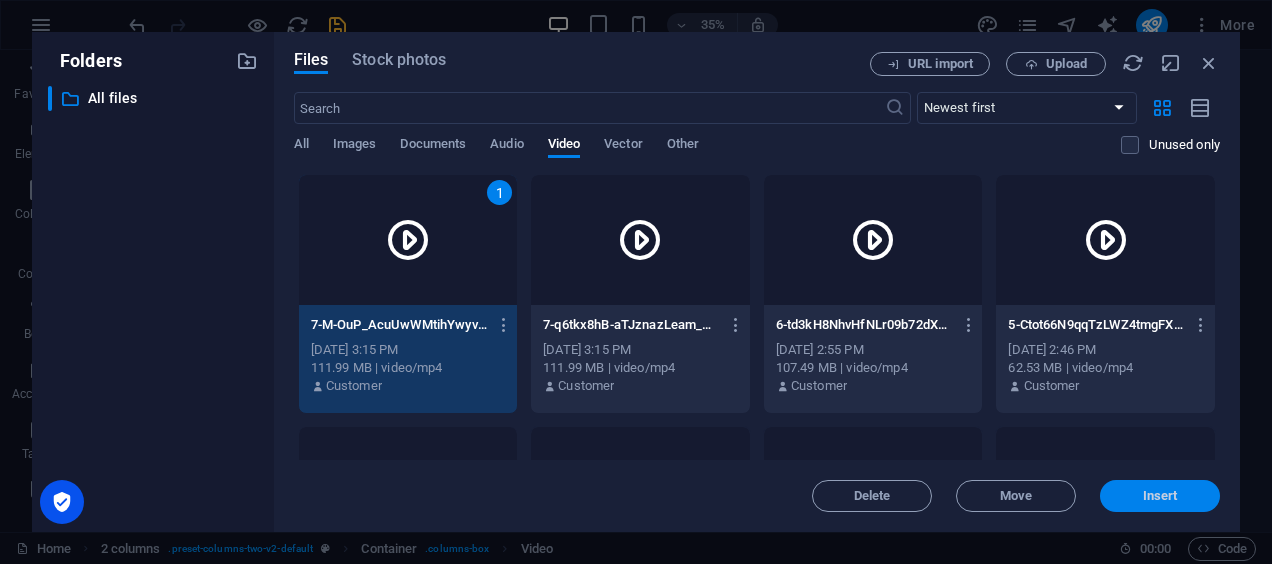 click on "Insert" at bounding box center [1160, 496] 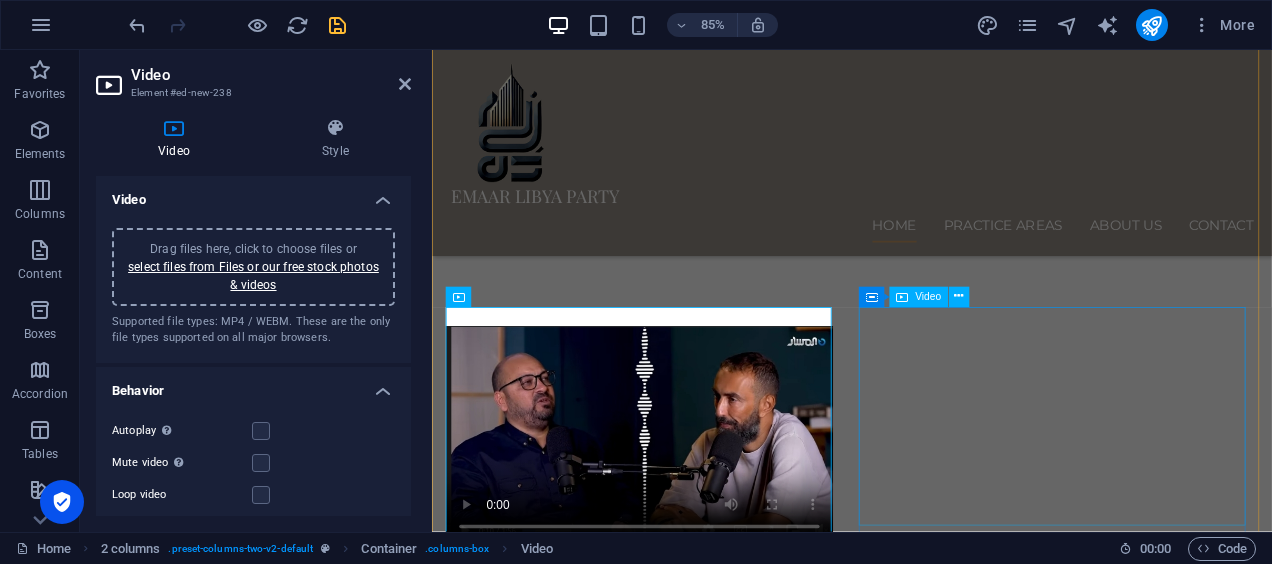 scroll, scrollTop: 3403, scrollLeft: 0, axis: vertical 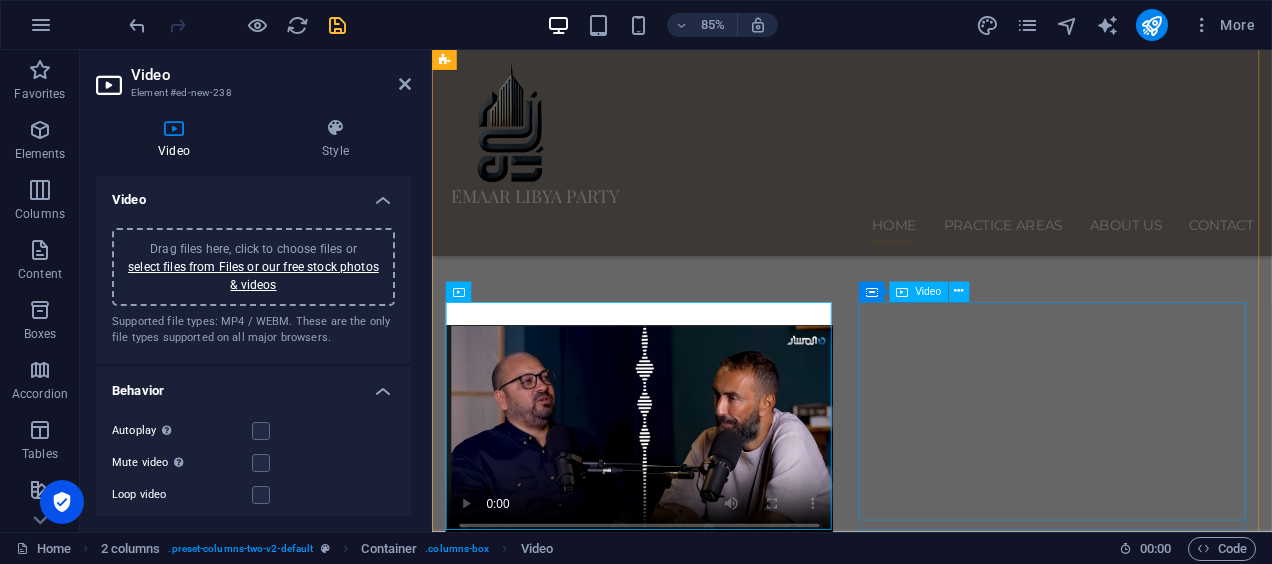 click at bounding box center [676, 3838] 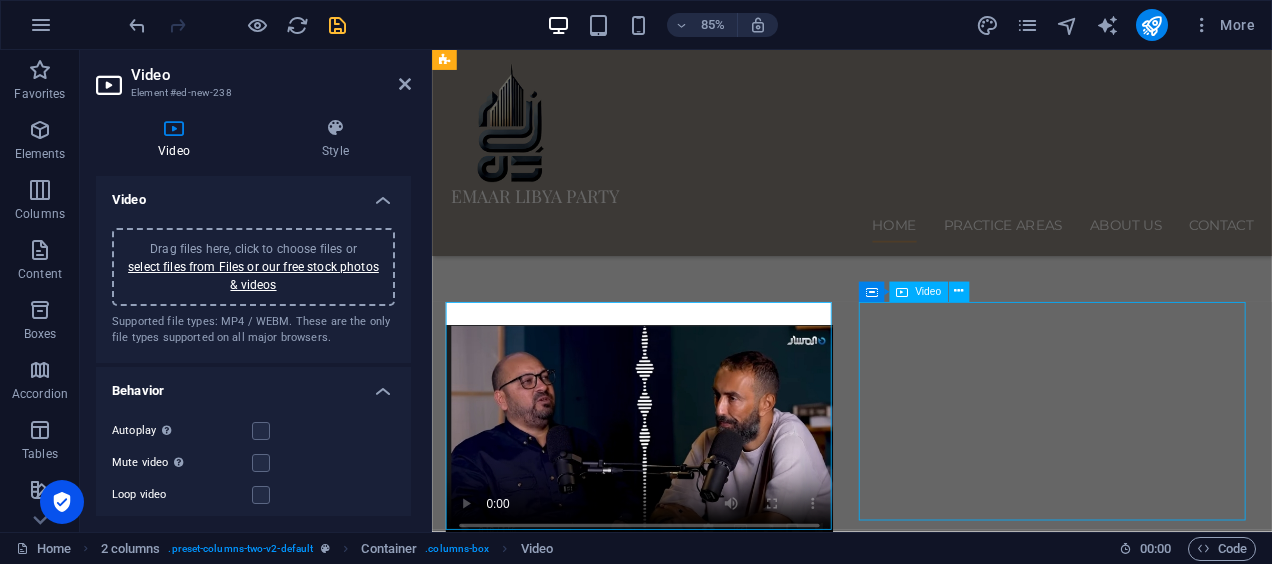 click at bounding box center [676, 3838] 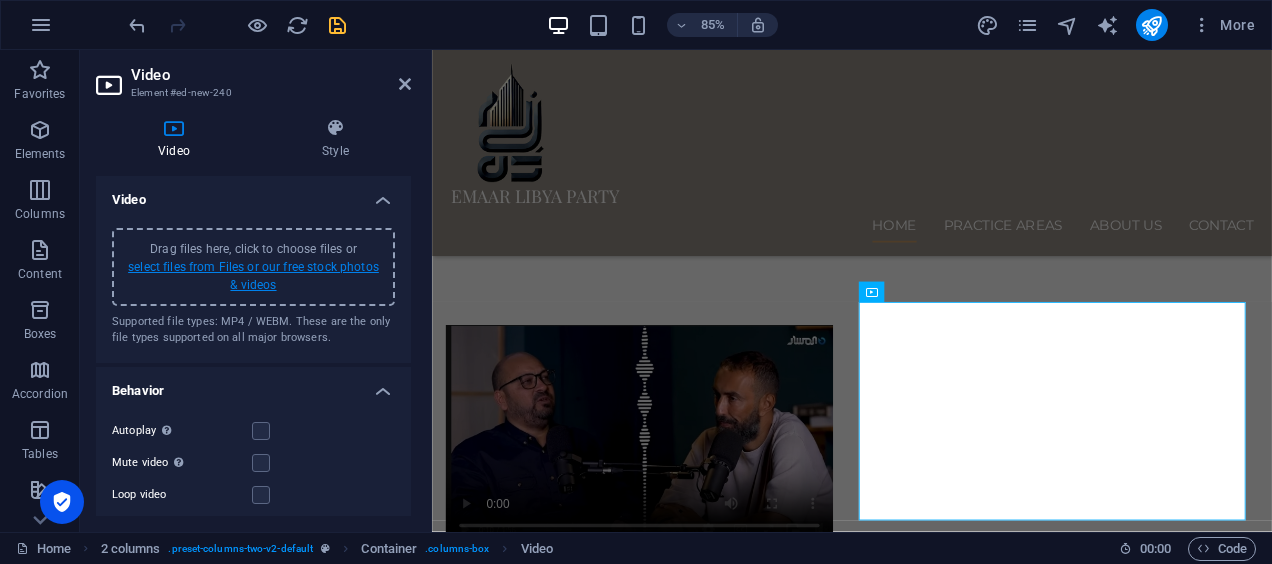 click on "select files from Files or our free stock photos & videos" at bounding box center [253, 276] 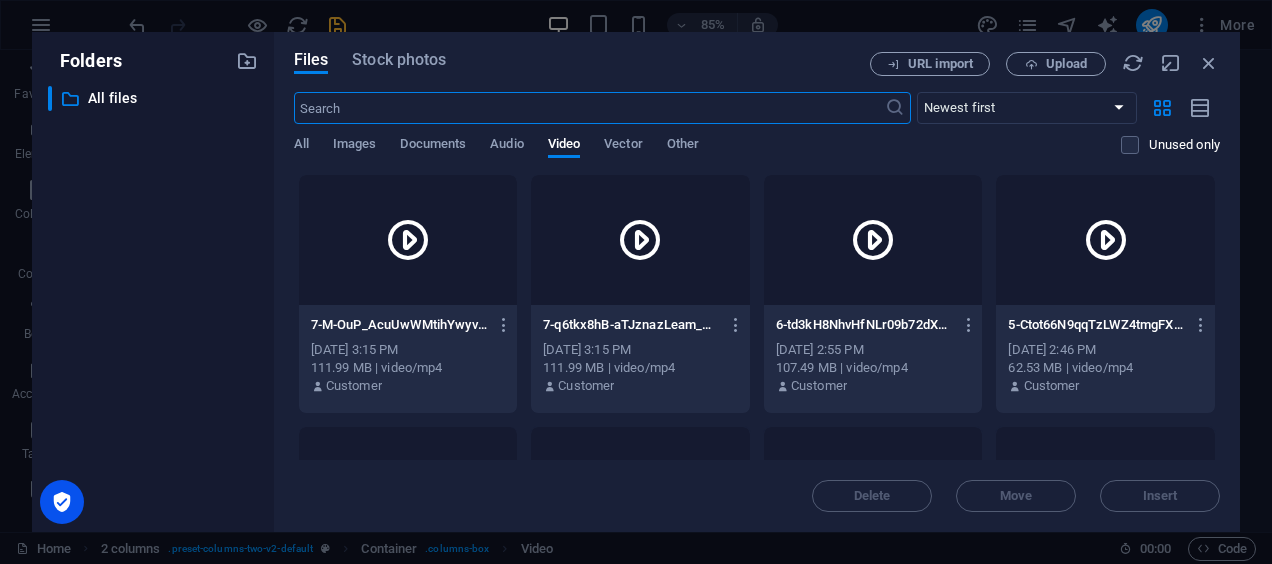 scroll, scrollTop: 3670, scrollLeft: 0, axis: vertical 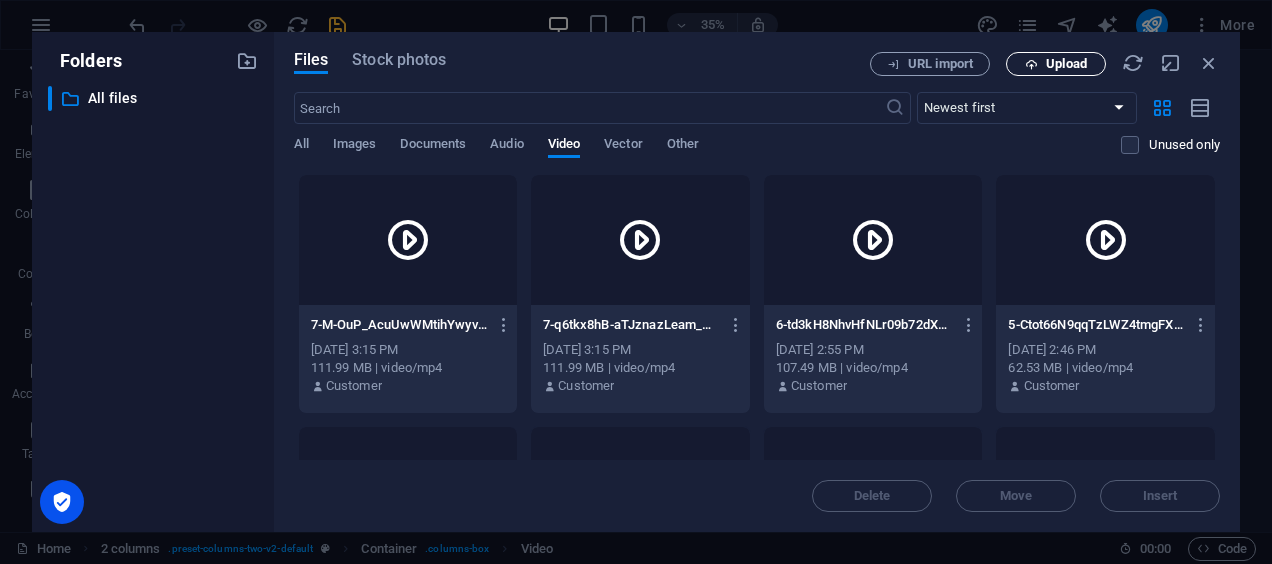 click at bounding box center [1031, 64] 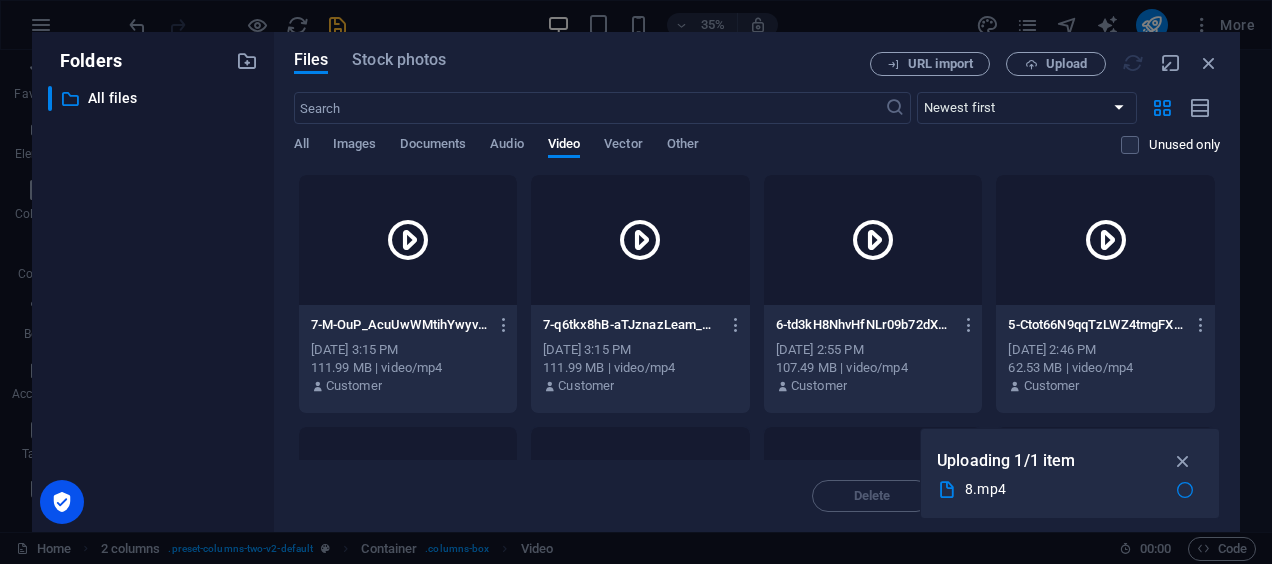 drag, startPoint x: 1221, startPoint y: 206, endPoint x: 1230, endPoint y: 196, distance: 13.453624 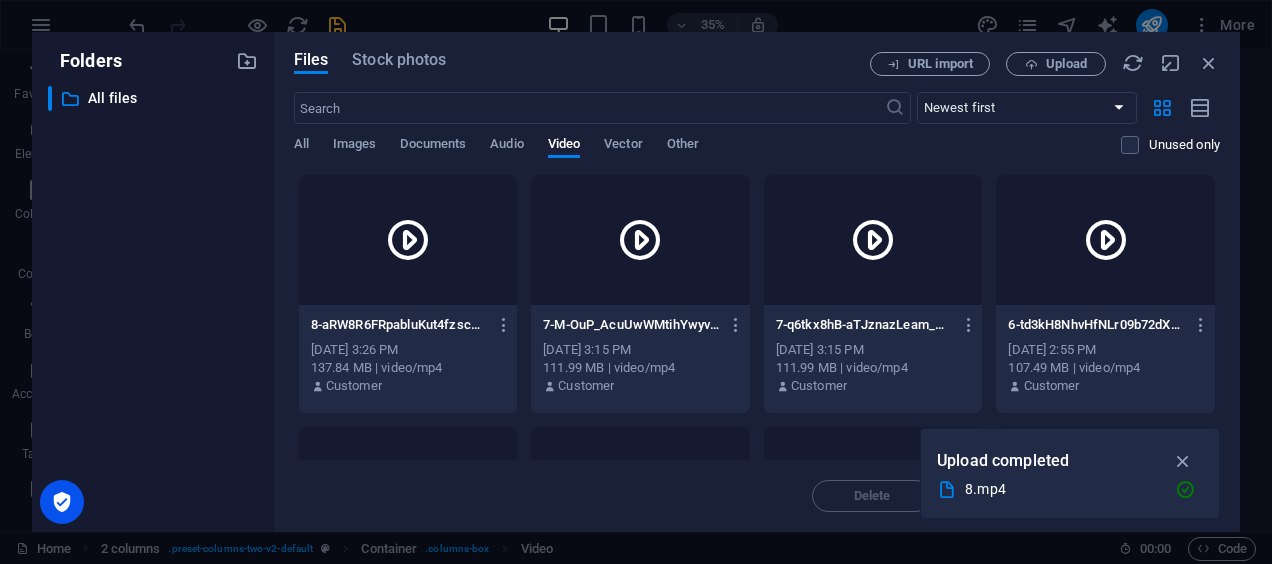 click at bounding box center (408, 240) 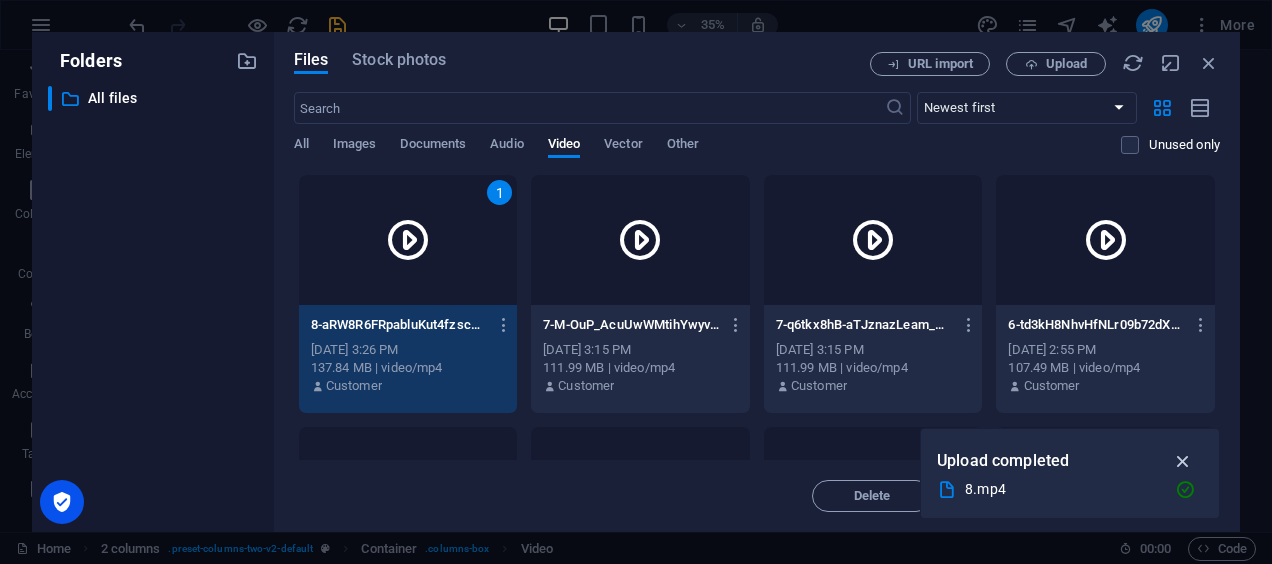 click at bounding box center [1183, 461] 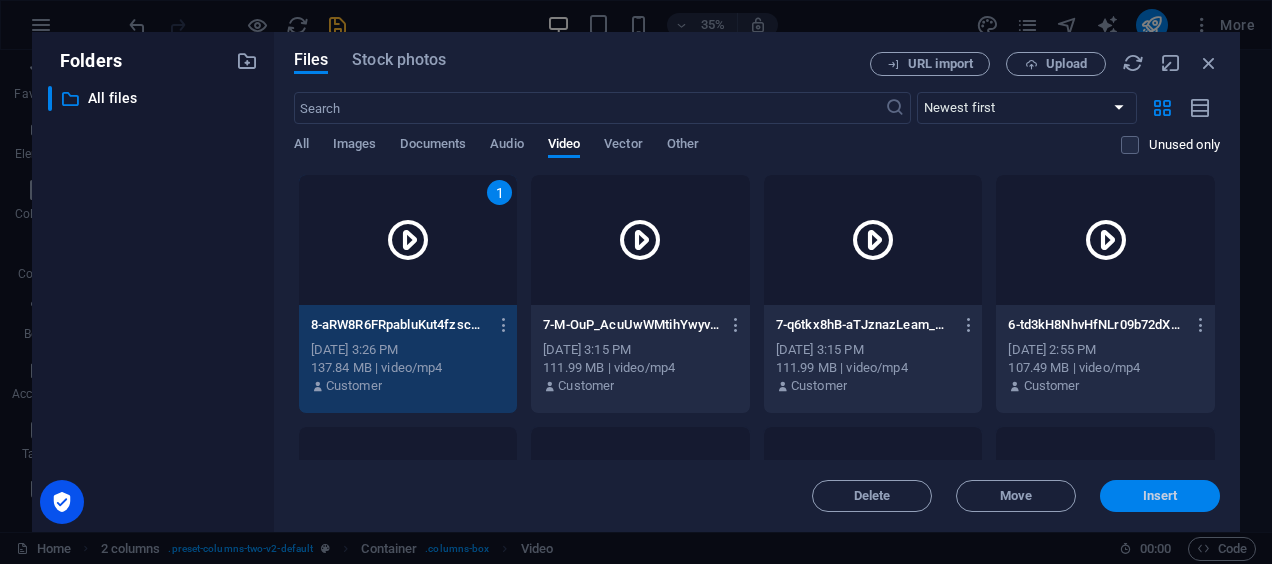 click on "Insert" at bounding box center [1160, 496] 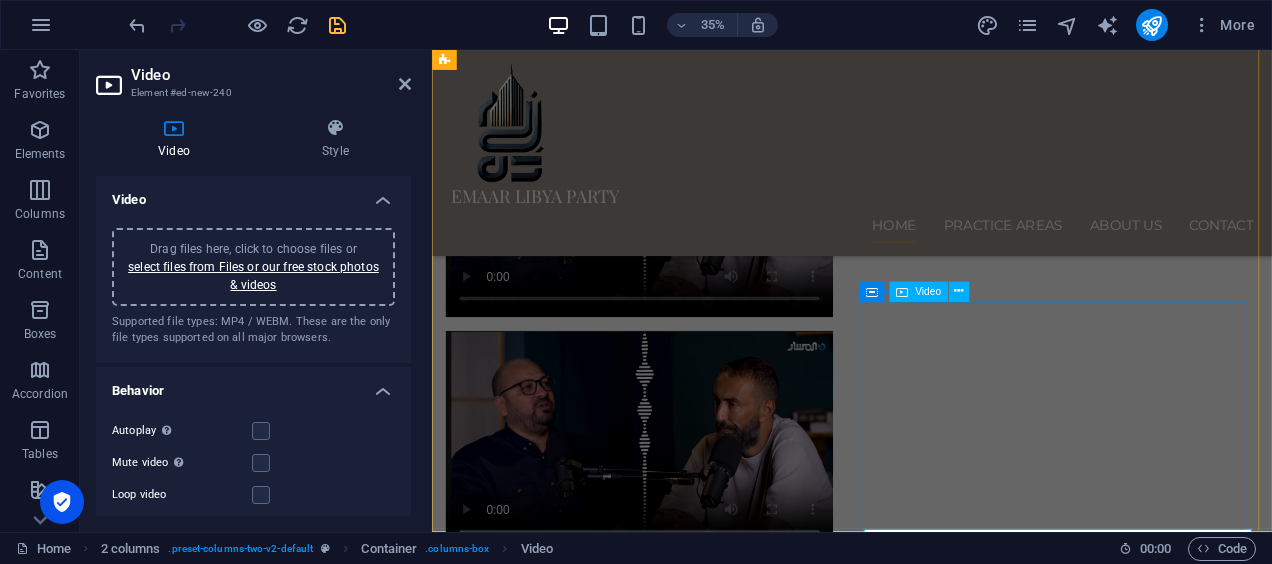 scroll, scrollTop: 3403, scrollLeft: 0, axis: vertical 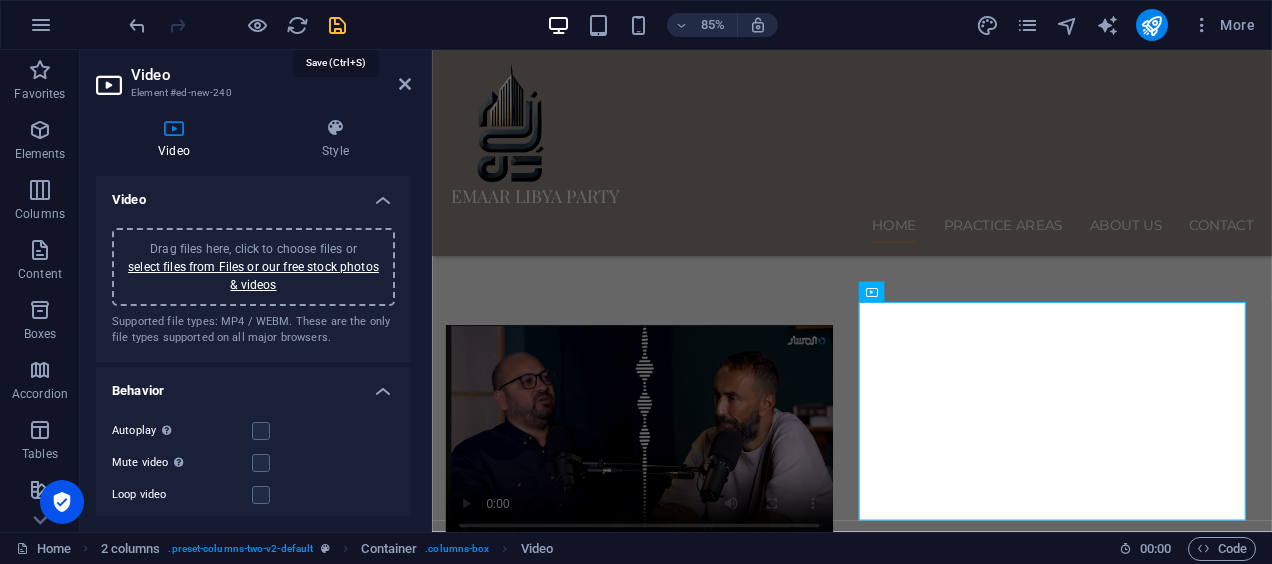 click at bounding box center (337, 25) 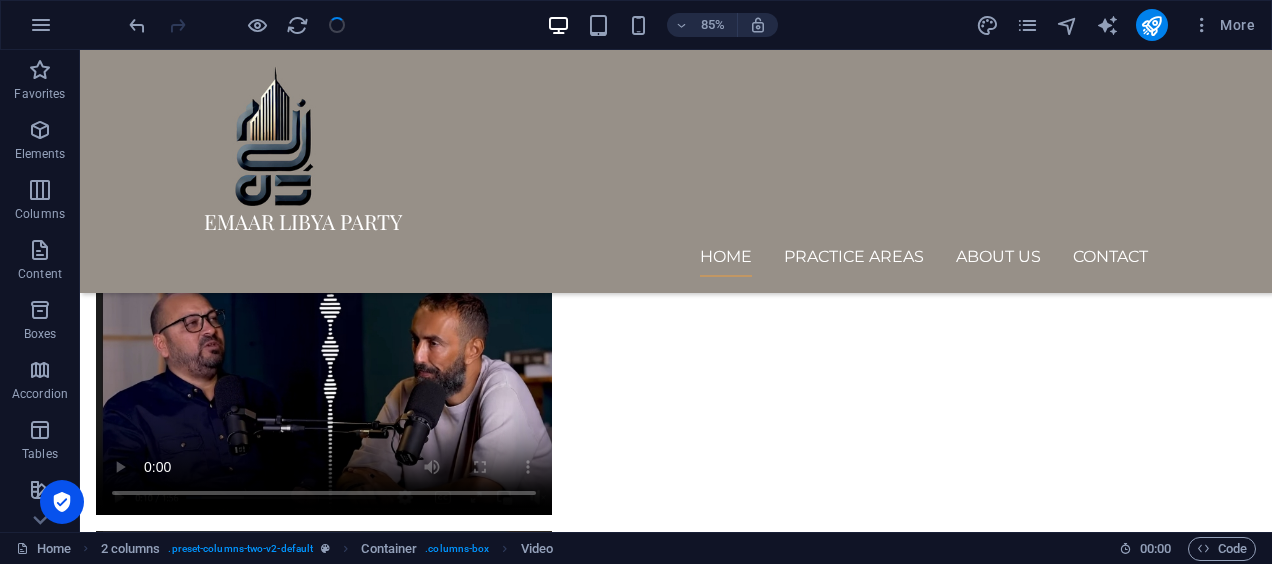 scroll, scrollTop: 3259, scrollLeft: 0, axis: vertical 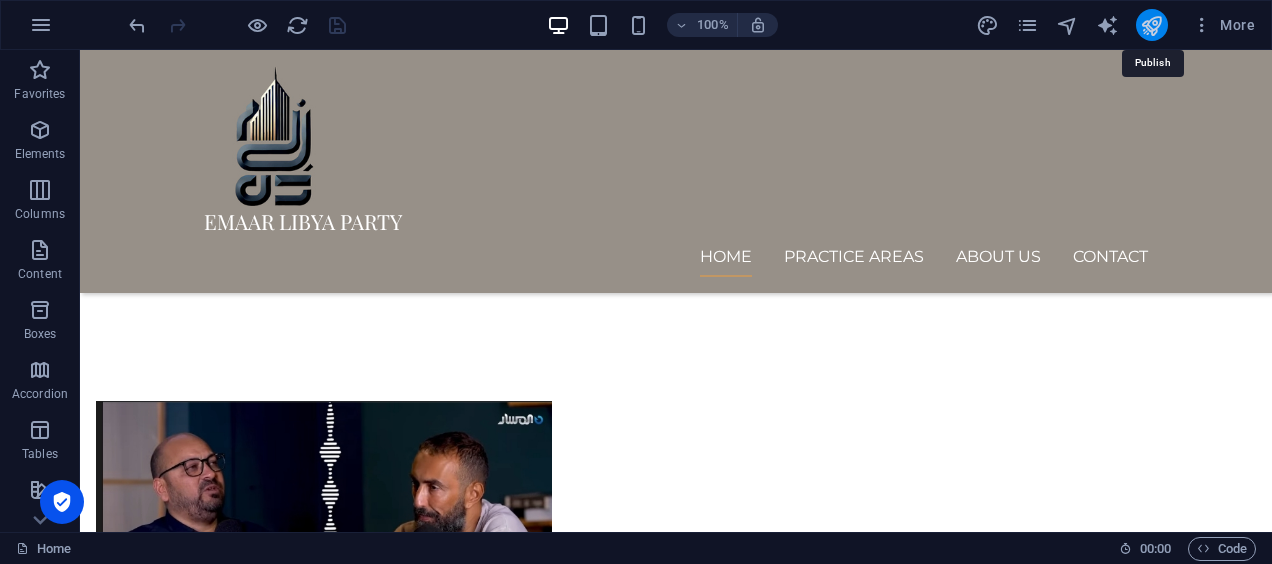click at bounding box center (1151, 25) 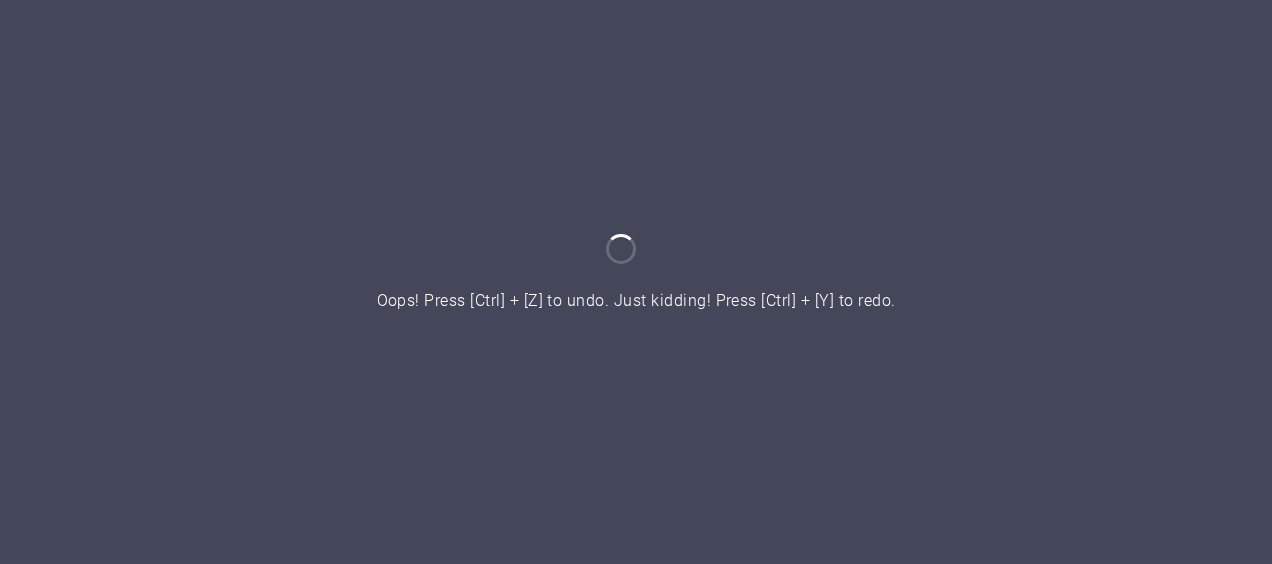 scroll, scrollTop: 0, scrollLeft: 0, axis: both 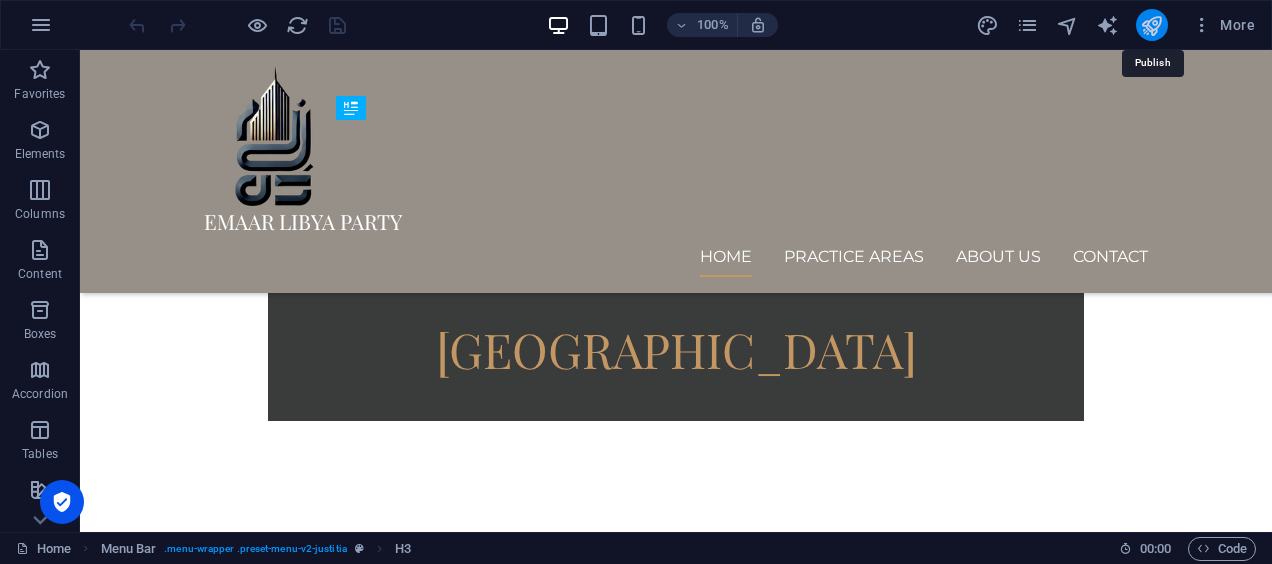 click at bounding box center [1151, 25] 